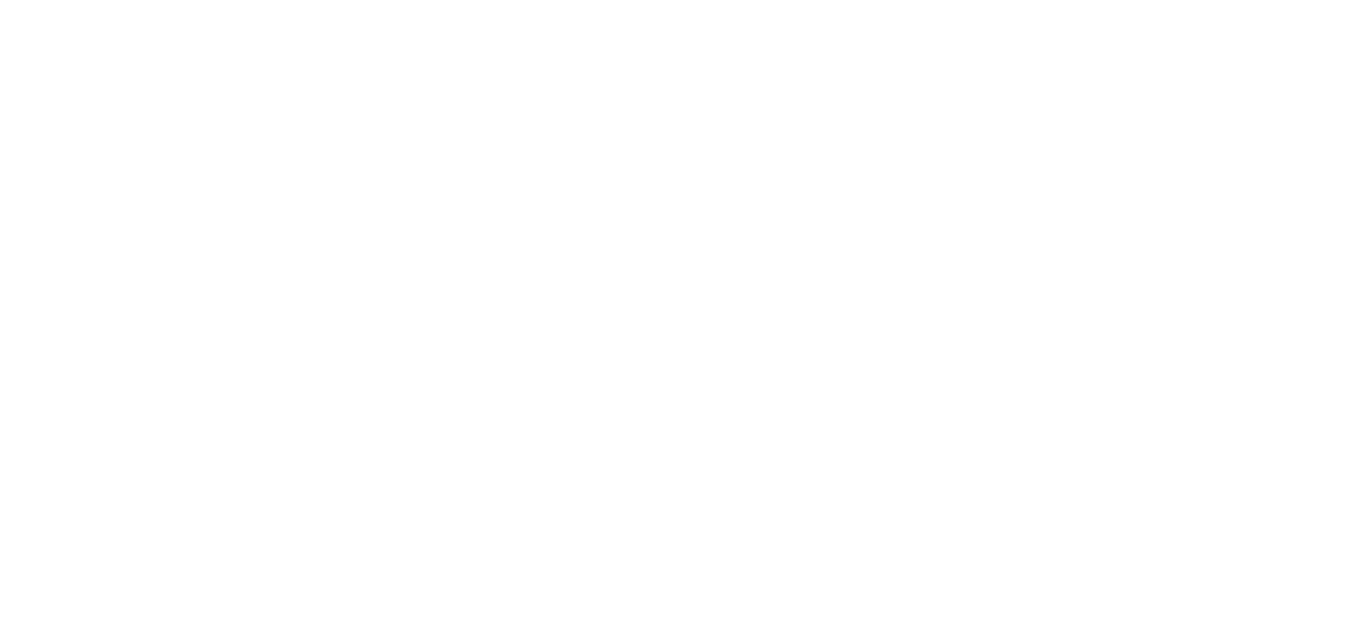 scroll, scrollTop: 0, scrollLeft: 0, axis: both 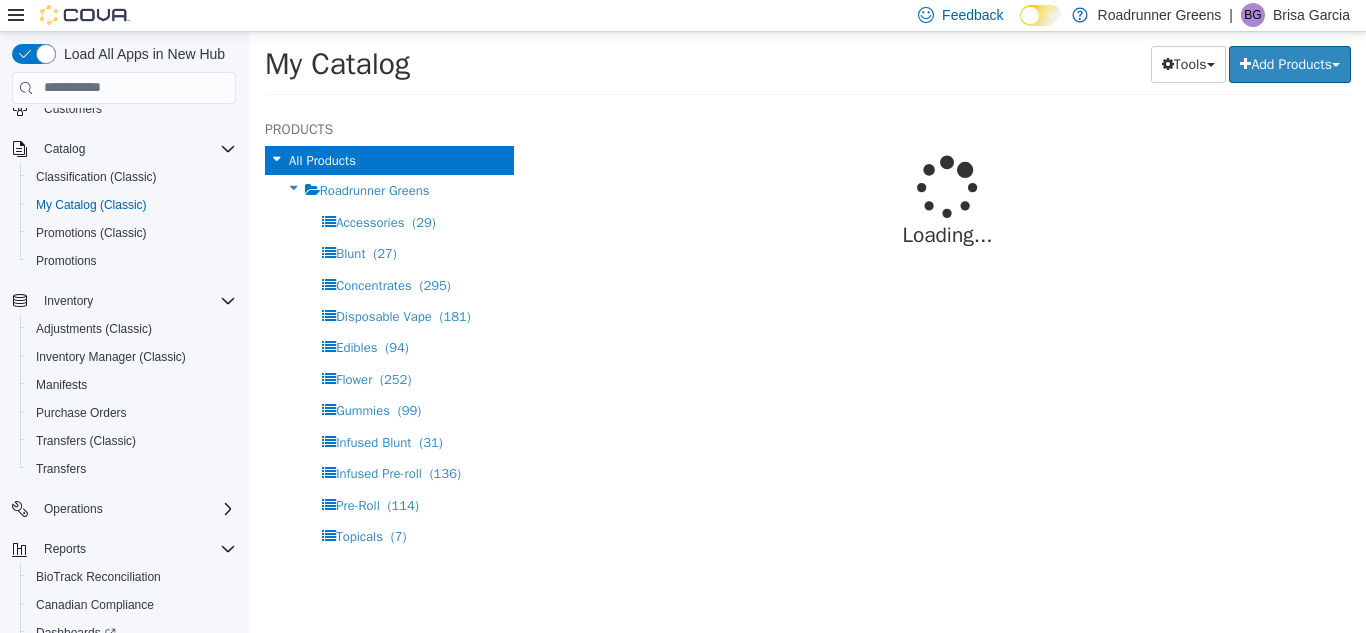 select on "**********" 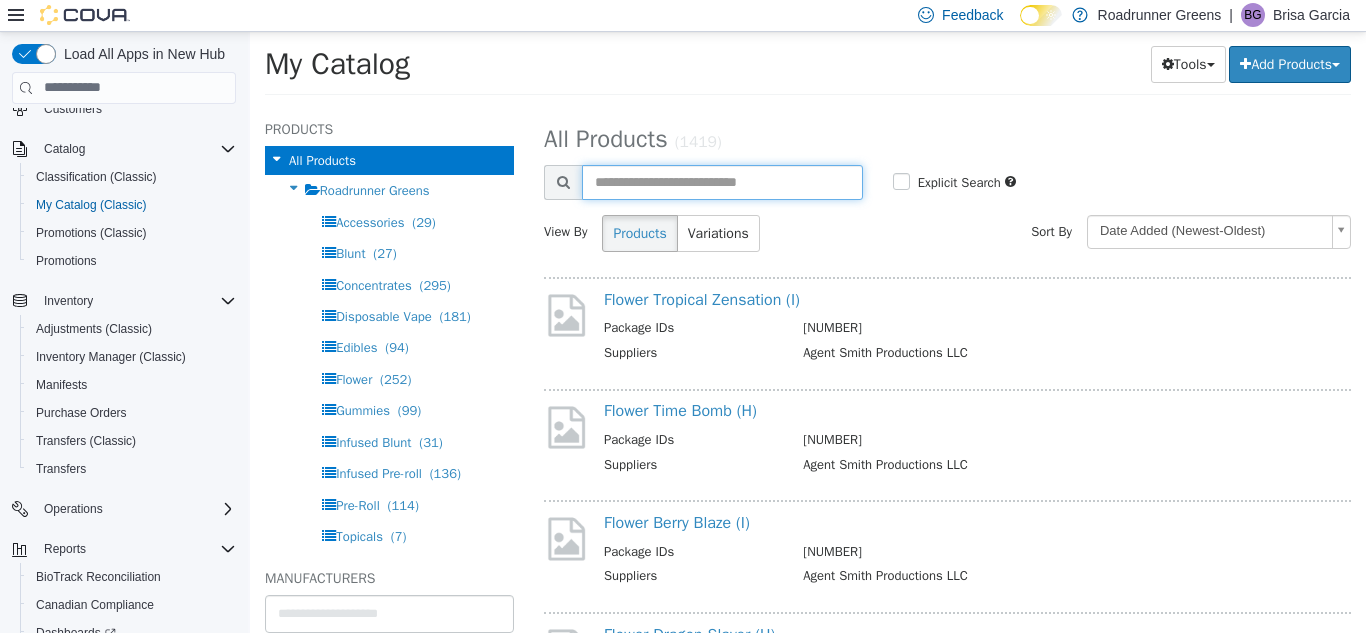 click at bounding box center [722, 181] 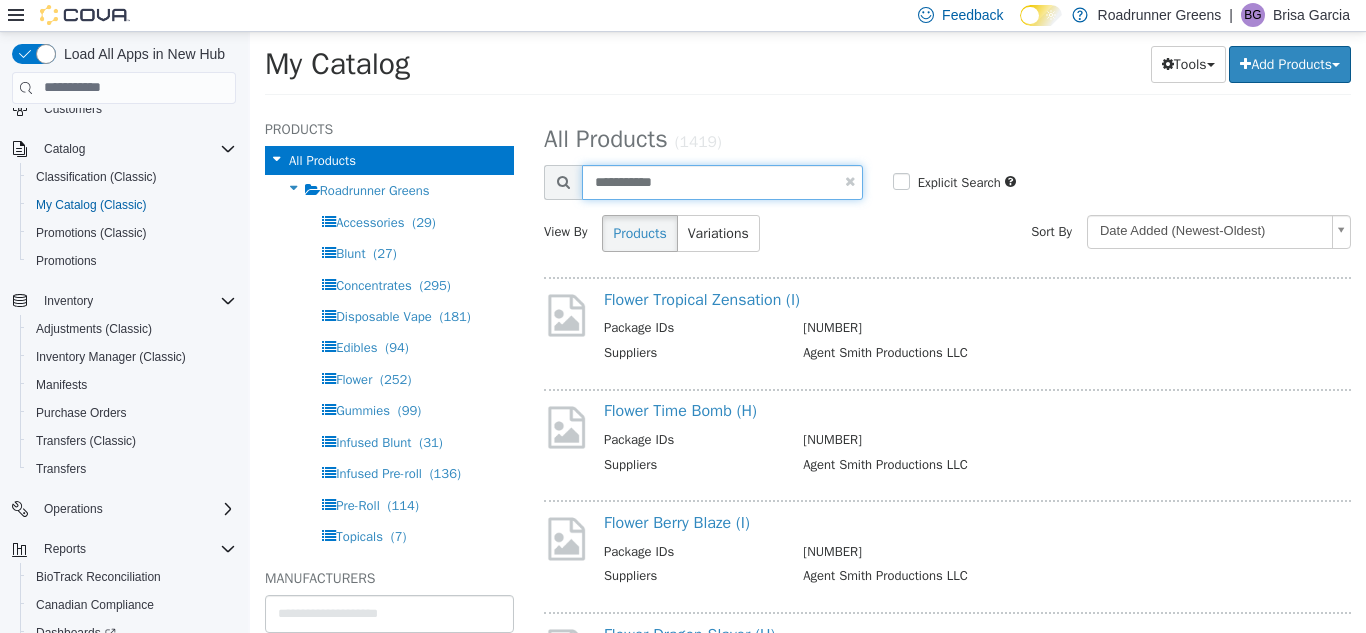 type on "**********" 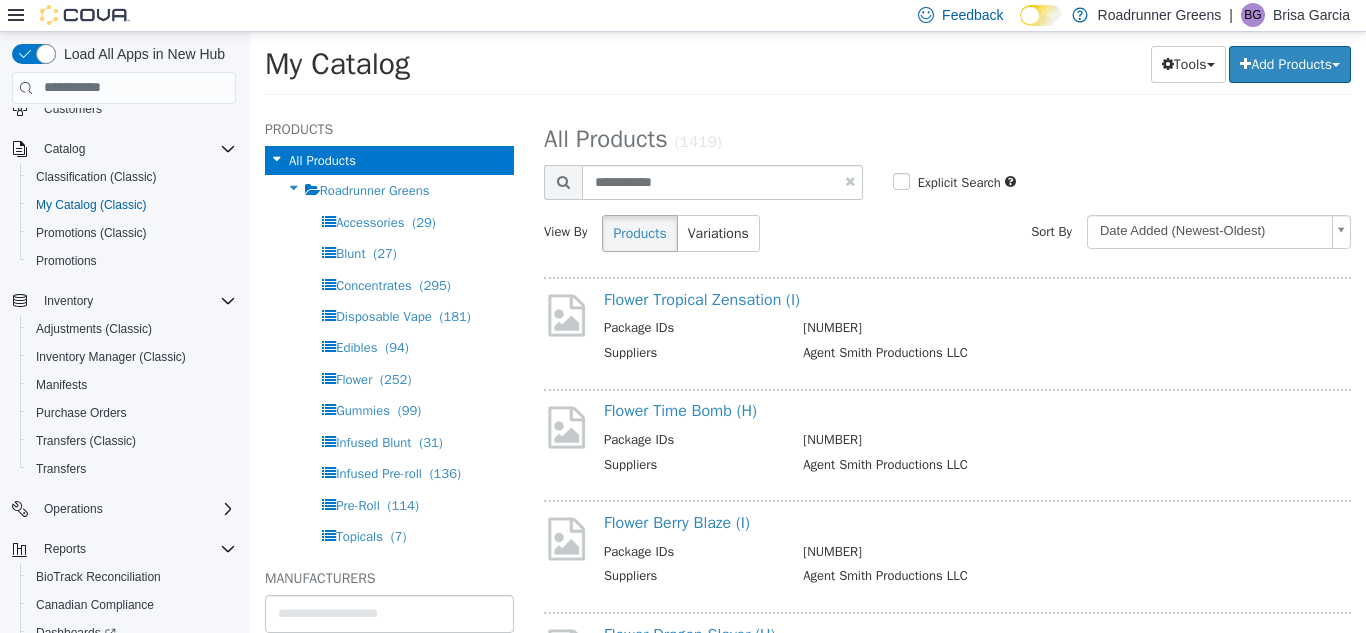 select on "**********" 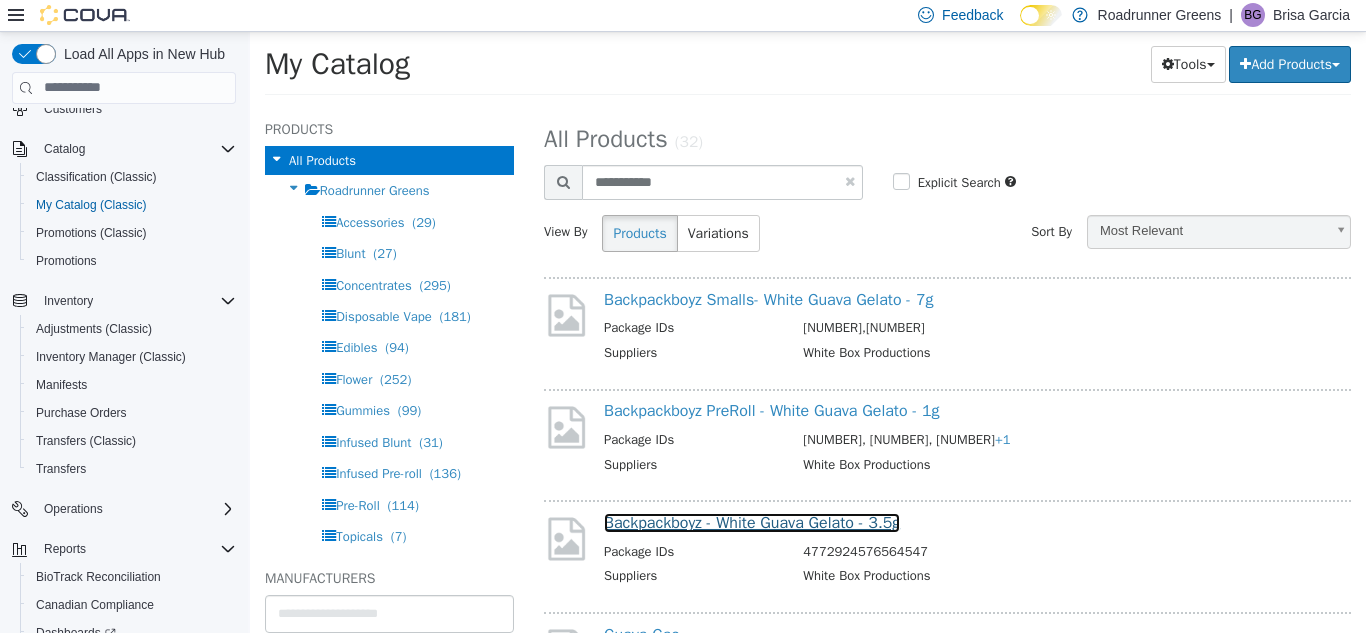 click on "Backpackboyz - White Guava Gelato - 3.5g" at bounding box center [752, 522] 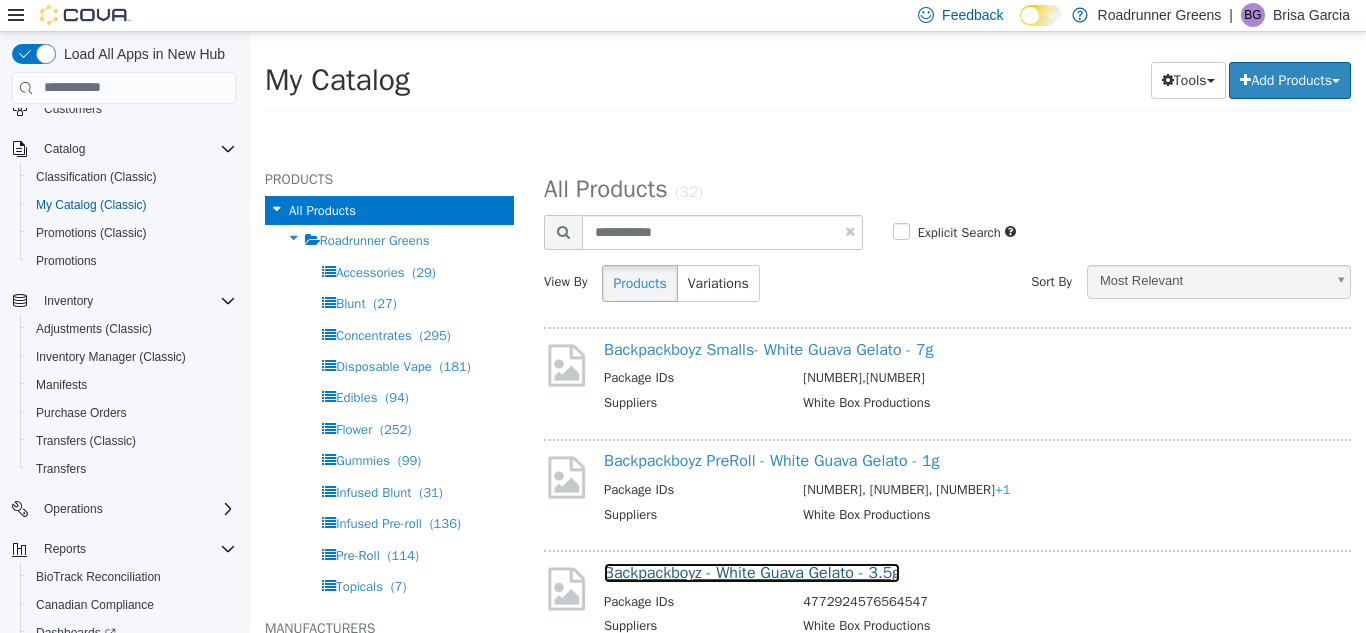 click on "Backpackboyz - White Guava Gelato - 3.5g" at bounding box center [752, 572] 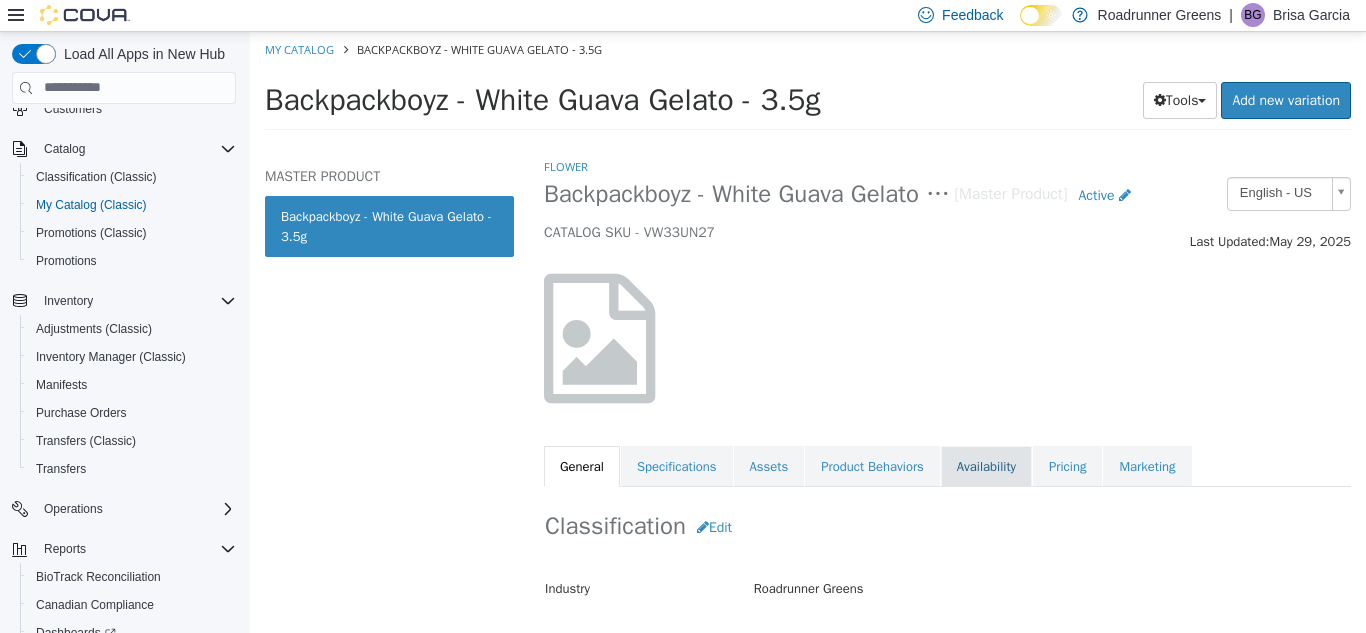 click on "Availability" at bounding box center (986, 466) 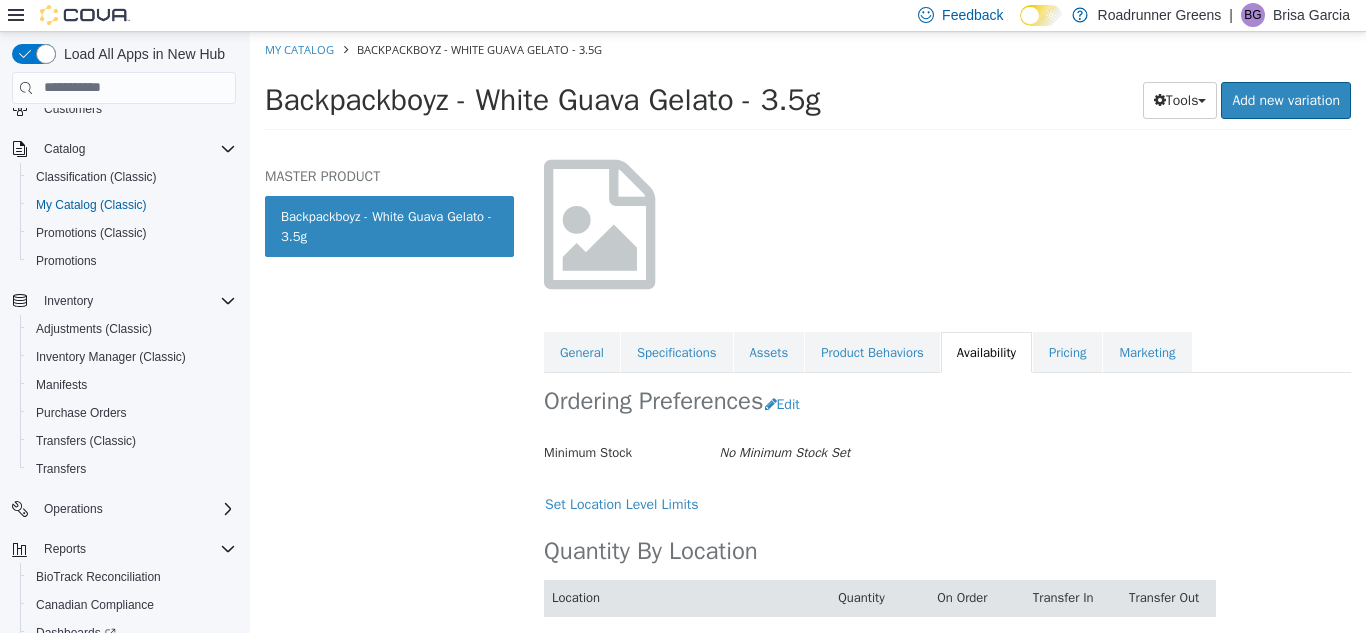 scroll, scrollTop: 173, scrollLeft: 0, axis: vertical 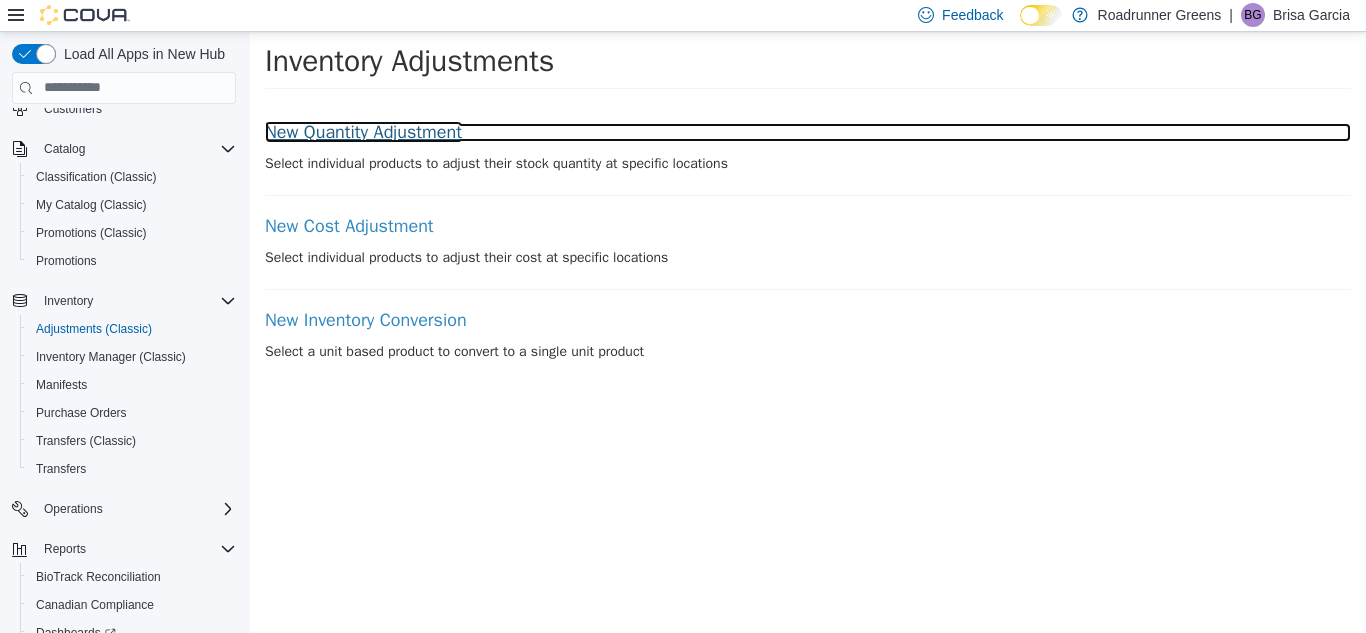 click on "New Quantity Adjustment" at bounding box center [808, 132] 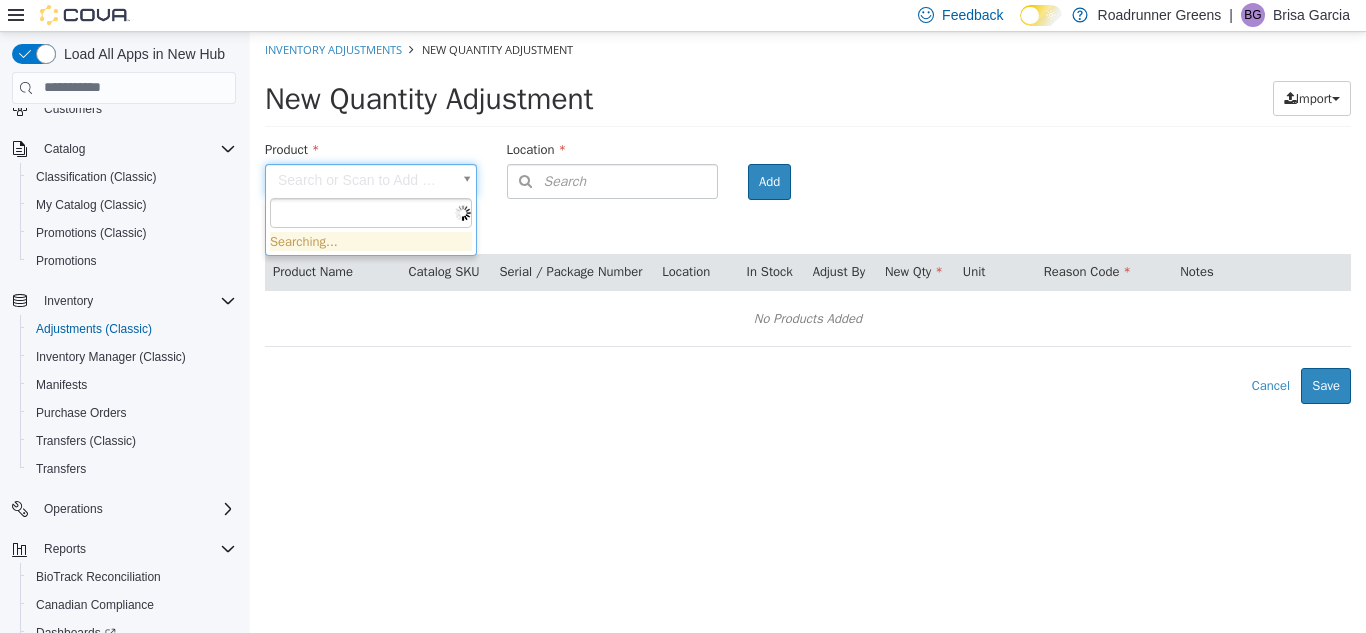 click on "×
Inventory Adjustments
New Quantity Adjustment
New Quantity Adjustment
Import  Inventory Export (.CSV) Package List (.TXT)
Product     Search or Scan to Add Product     Location Search Type 3 or more characters or browse       Roadrunner Greens     (1)         4401 N Grimes St #300         Room   Add Products  ( 0 ) Product Name Catalog SKU Serial / Package Number Location In Stock Adjust By New Qty Unit Reason Code Notes No Products Added Error saving adjustment please resolve the errors above. Cancel Save
Searching..." at bounding box center [808, 217] 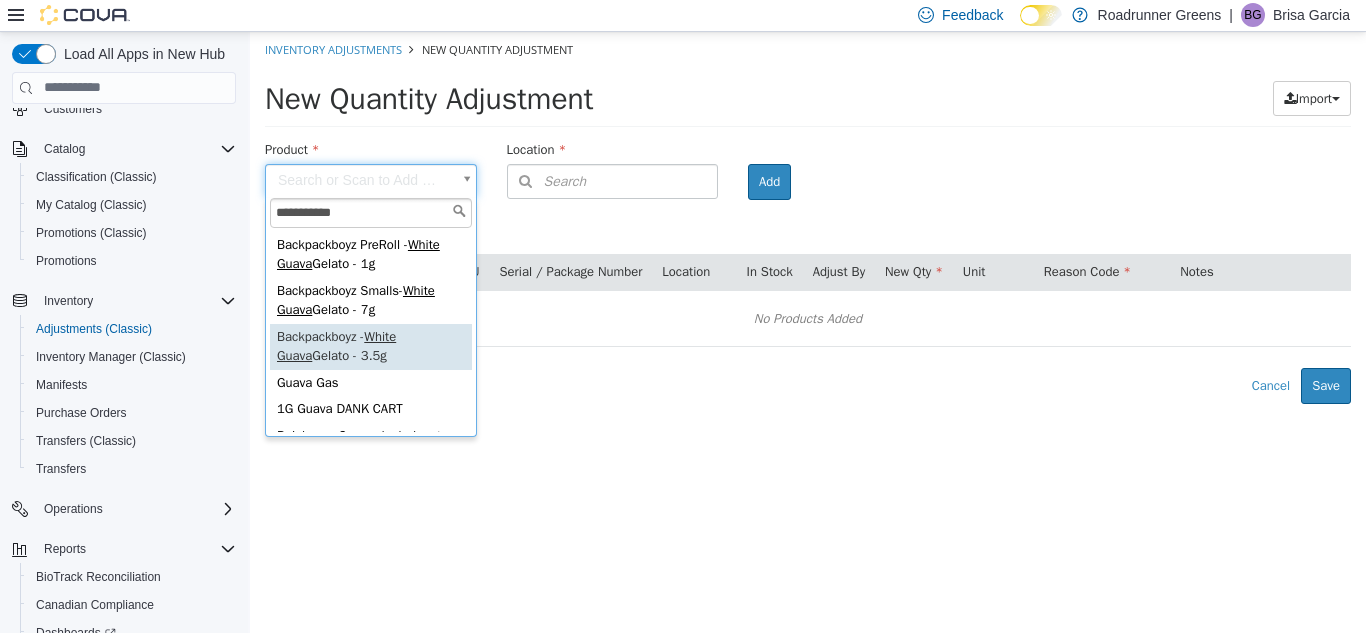 type on "**********" 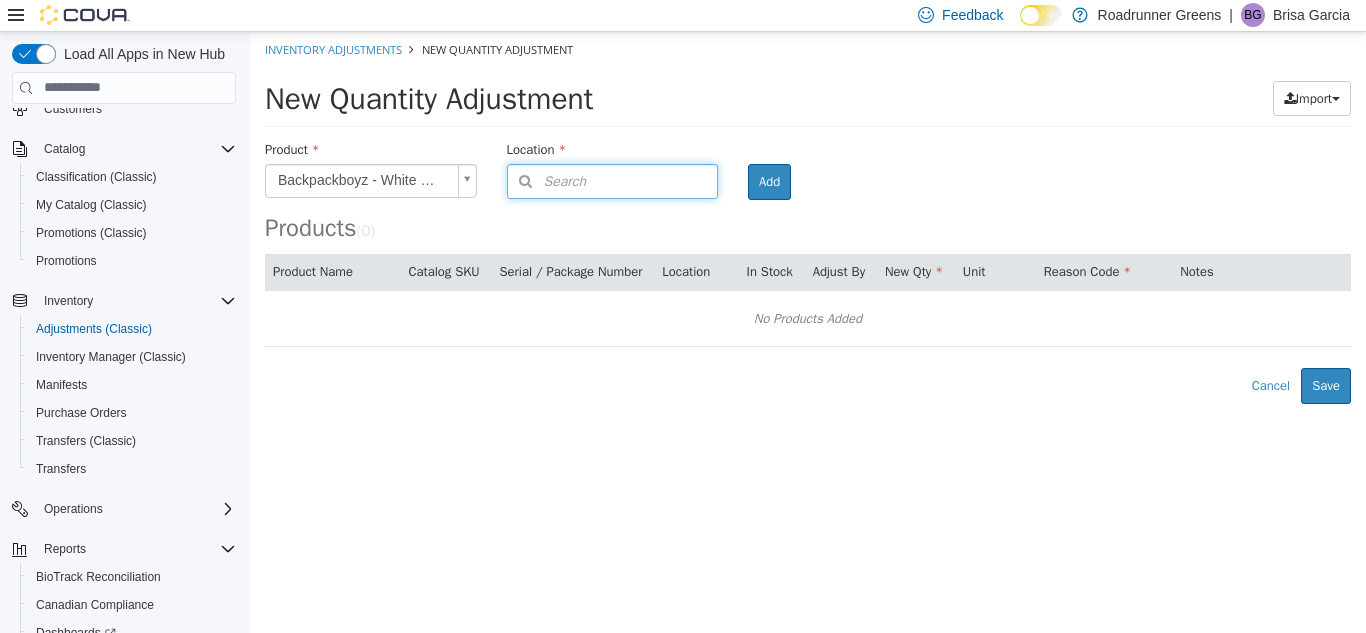 click on "Search" at bounding box center (613, 180) 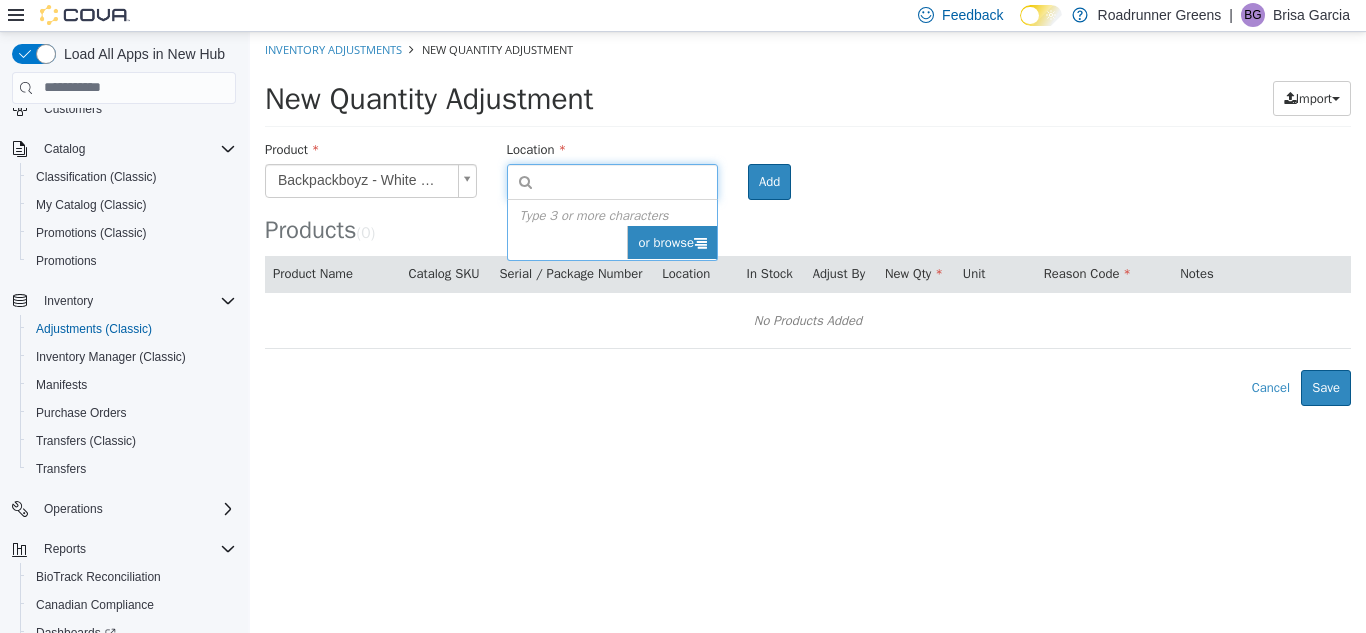 click at bounding box center [700, 241] 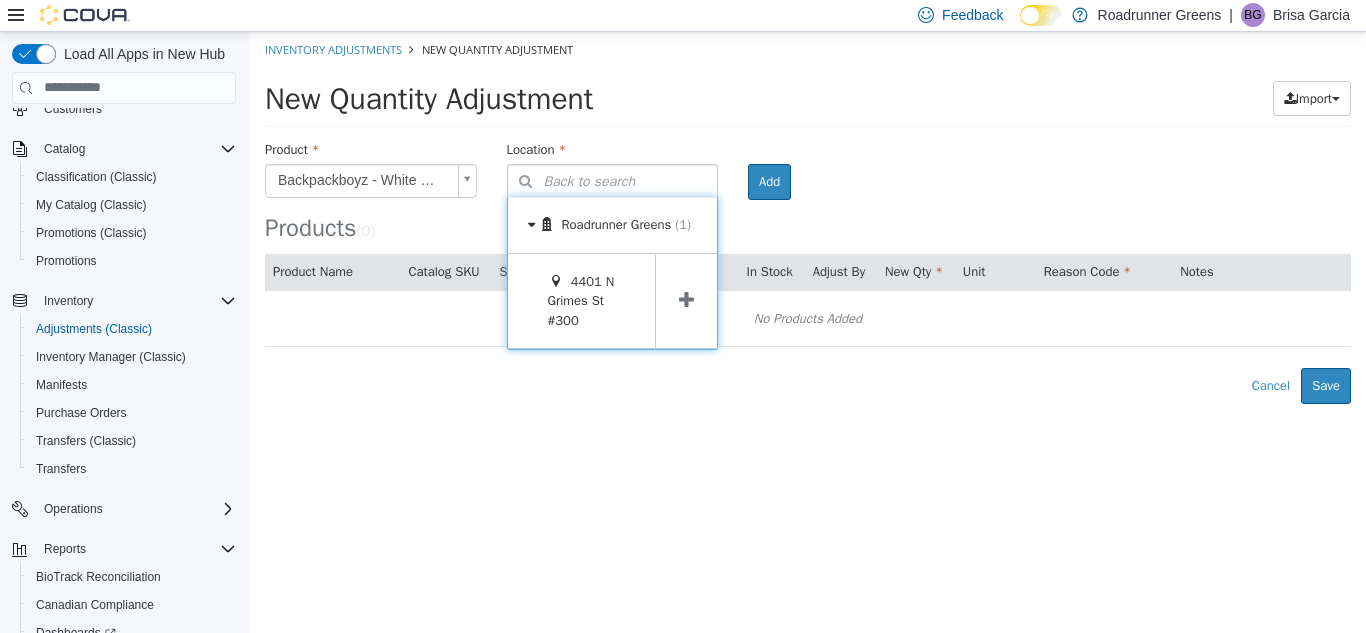 click at bounding box center [686, 299] 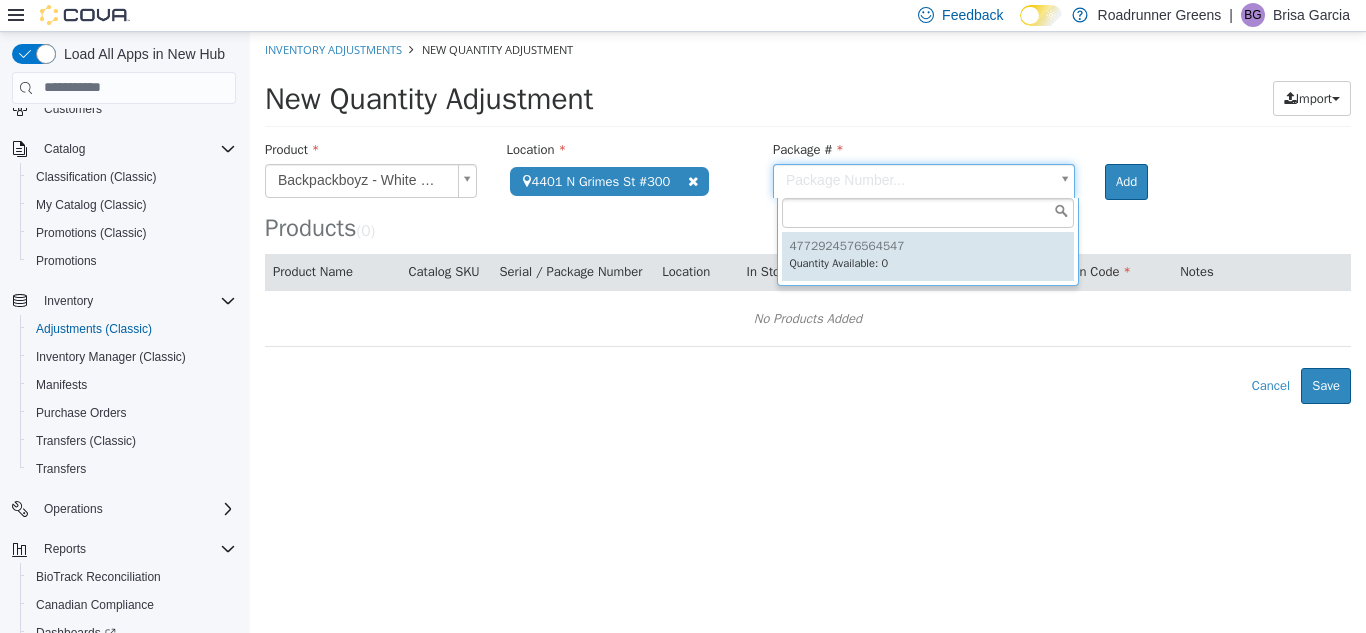 click on "**********" at bounding box center [808, 217] 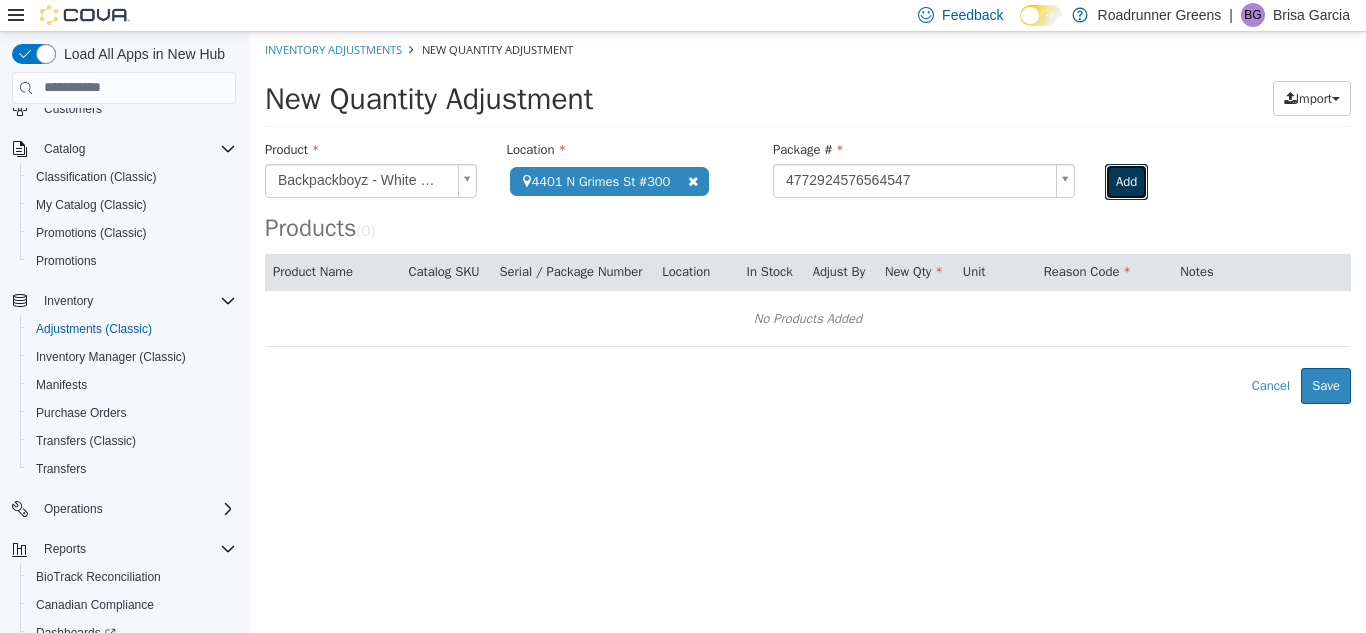 click on "Add" at bounding box center (1126, 181) 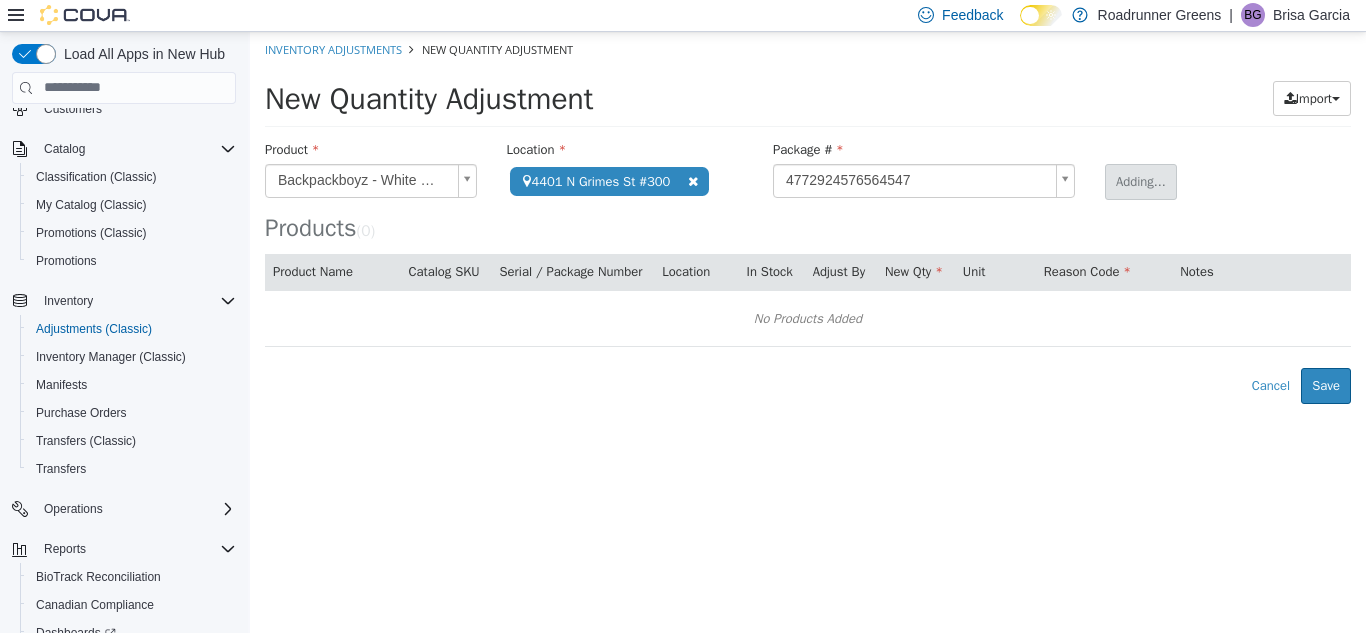 type 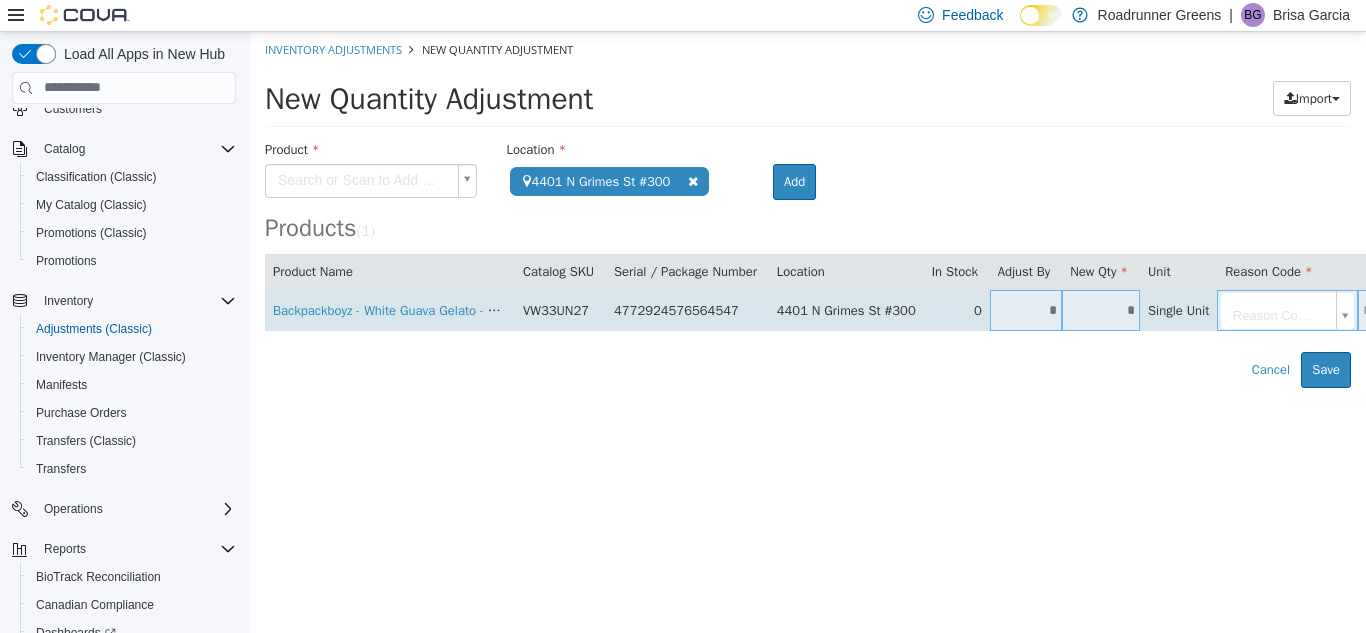 click on "*" at bounding box center [1101, 309] 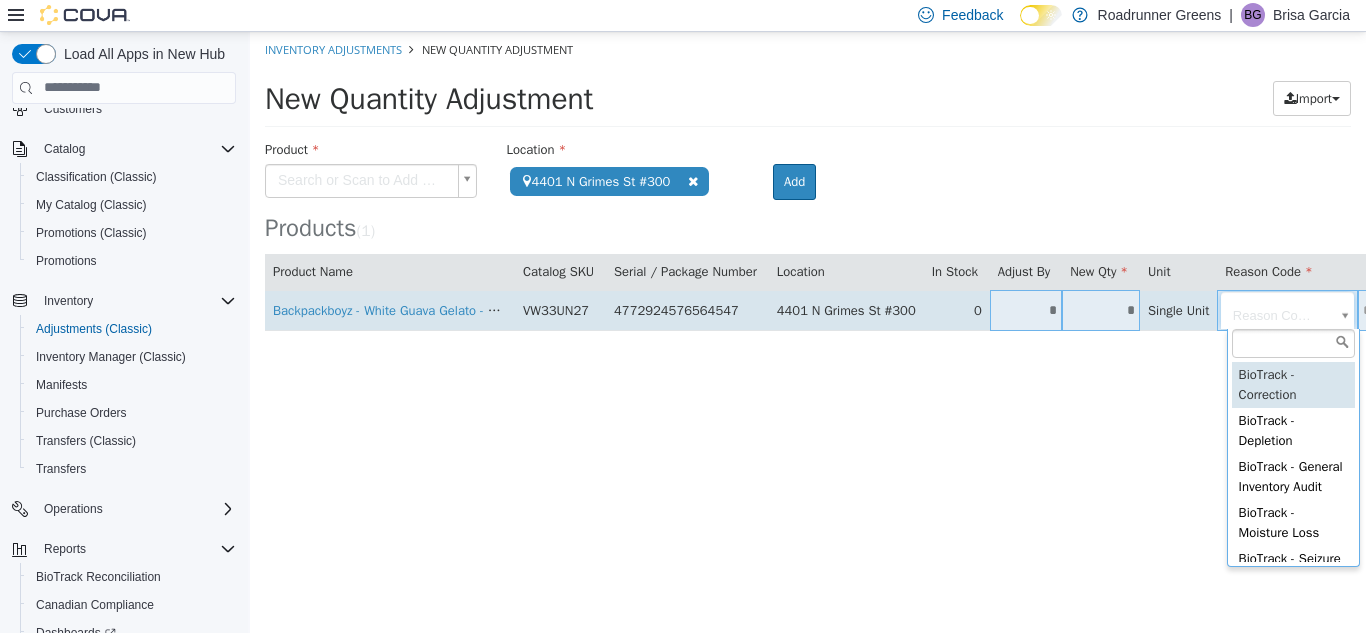 click on "**********" at bounding box center [808, 209] 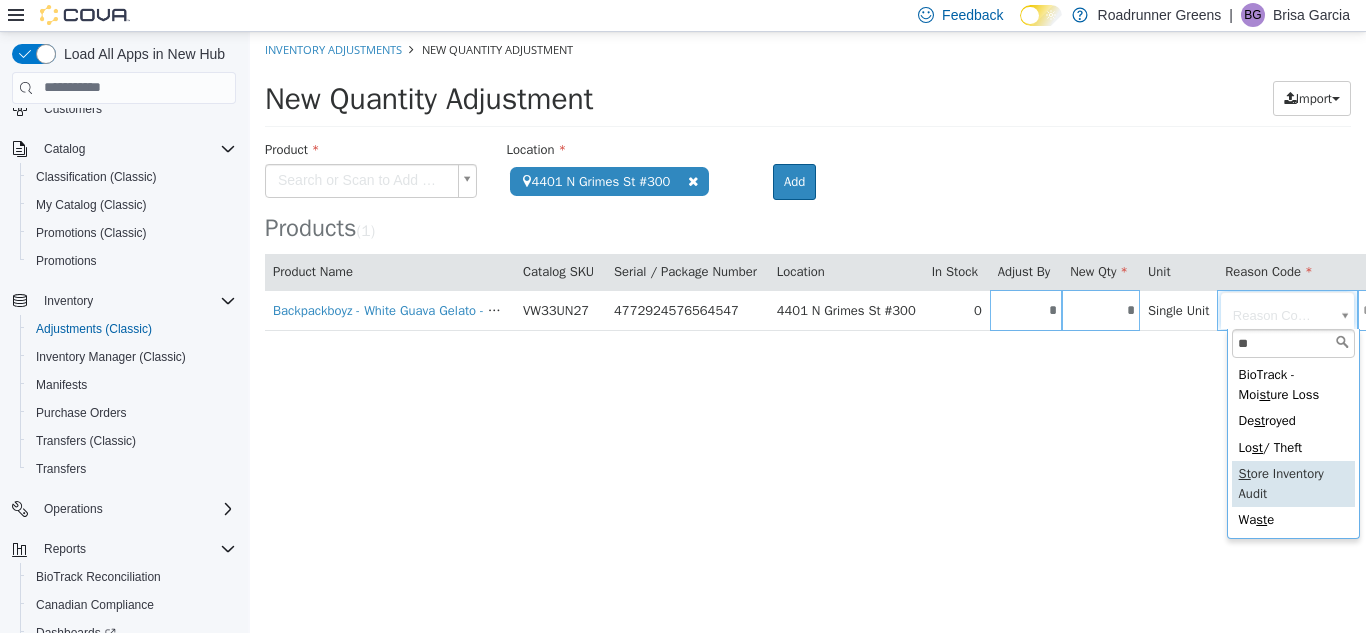 type on "**" 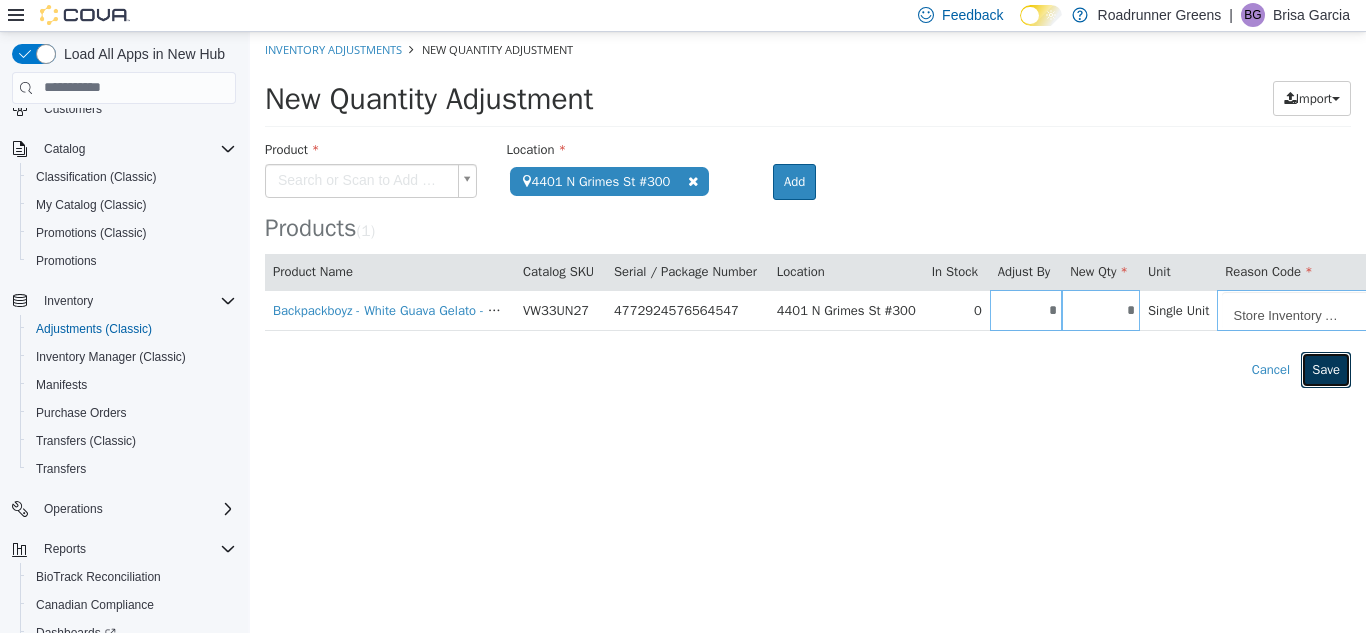 click on "Save" at bounding box center (1326, 369) 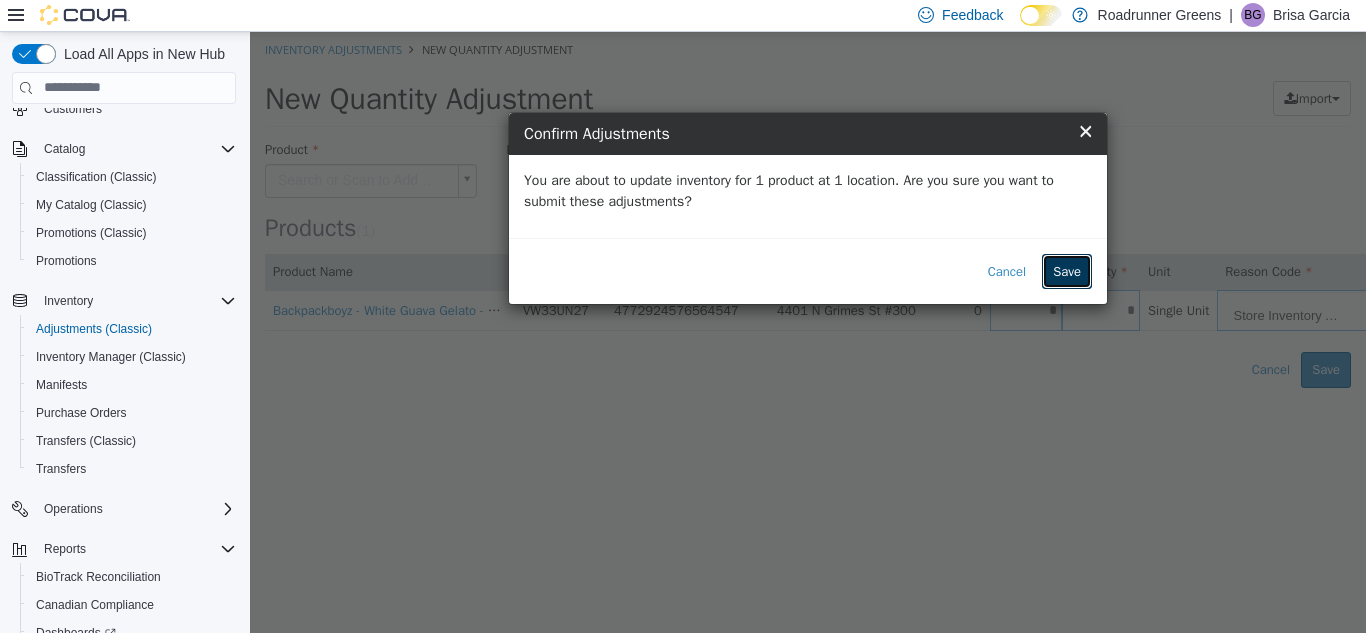 click on "Save" at bounding box center [1067, 271] 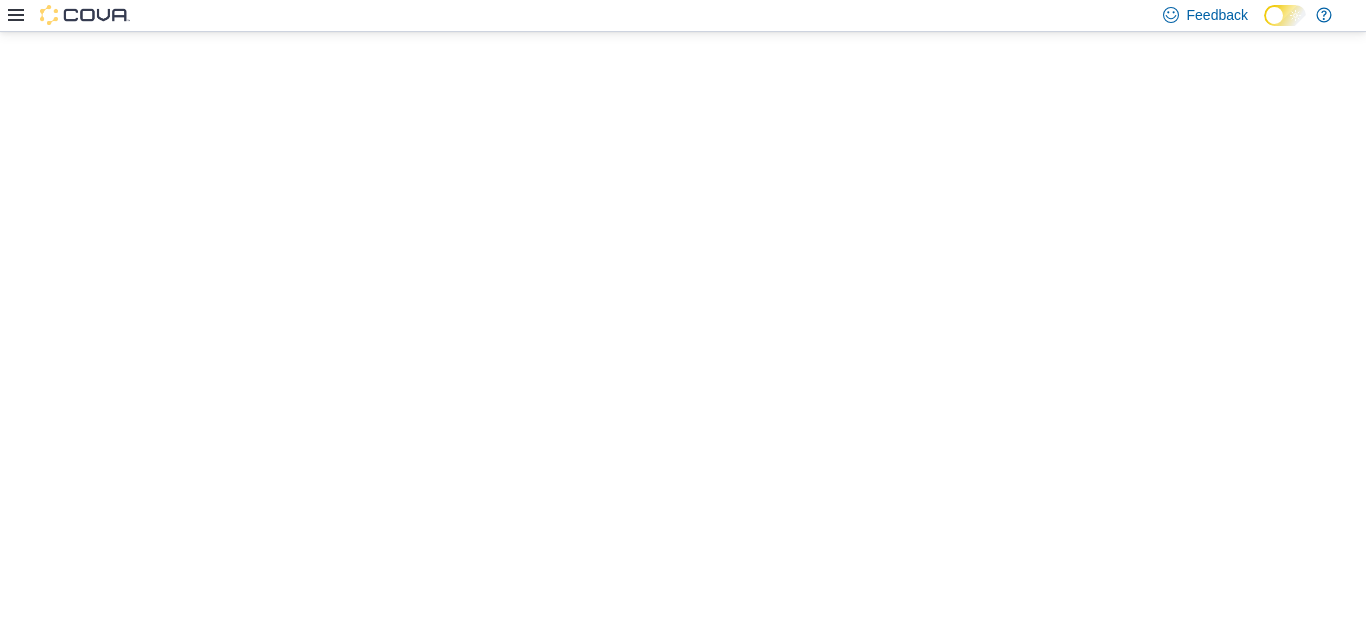 scroll, scrollTop: 0, scrollLeft: 0, axis: both 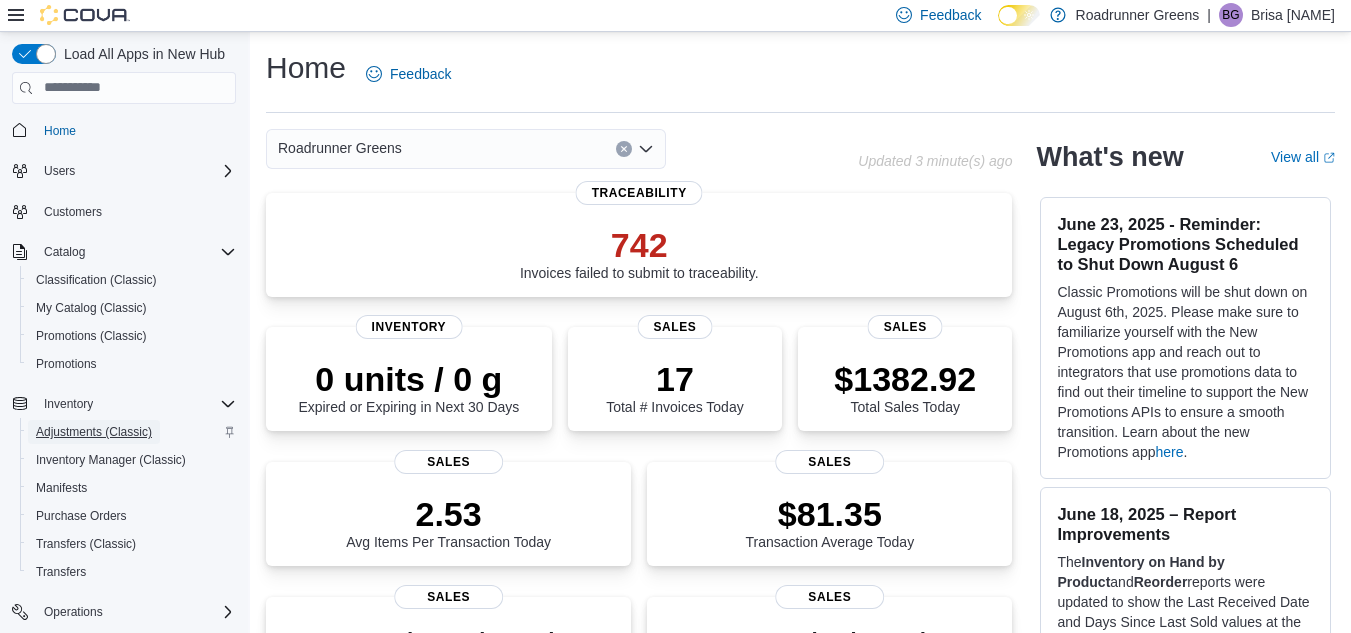 click on "Adjustments (Classic)" at bounding box center (94, 432) 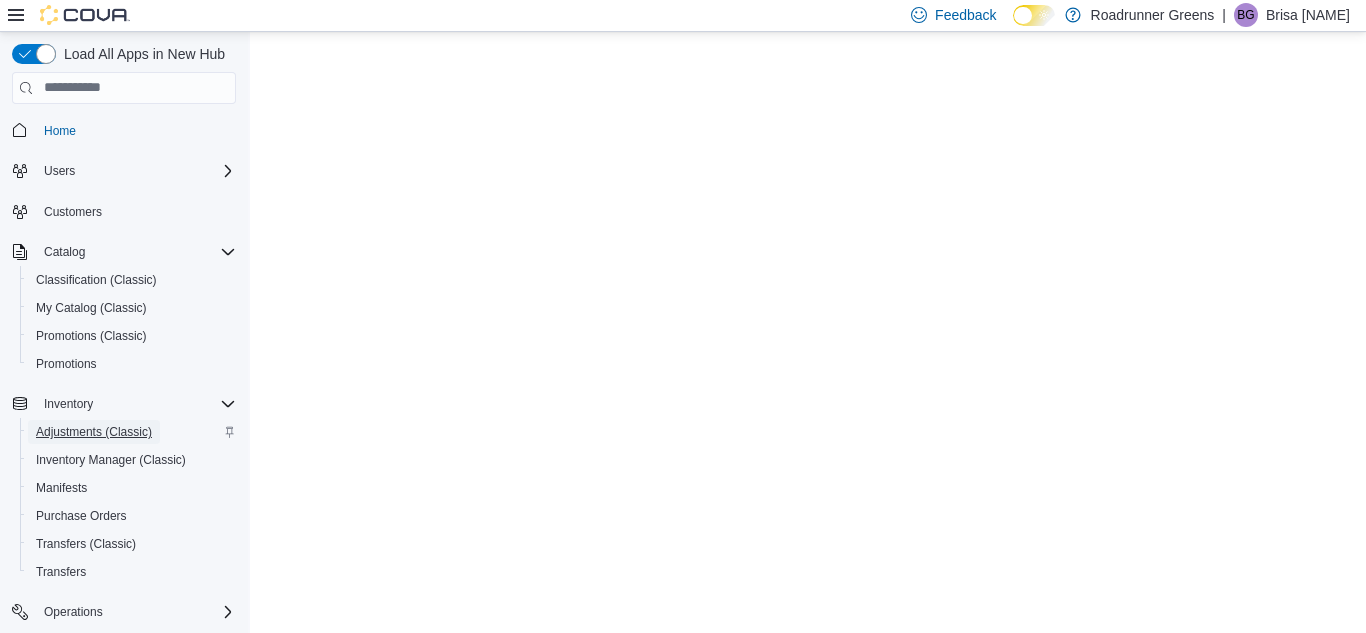 scroll, scrollTop: 0, scrollLeft: 0, axis: both 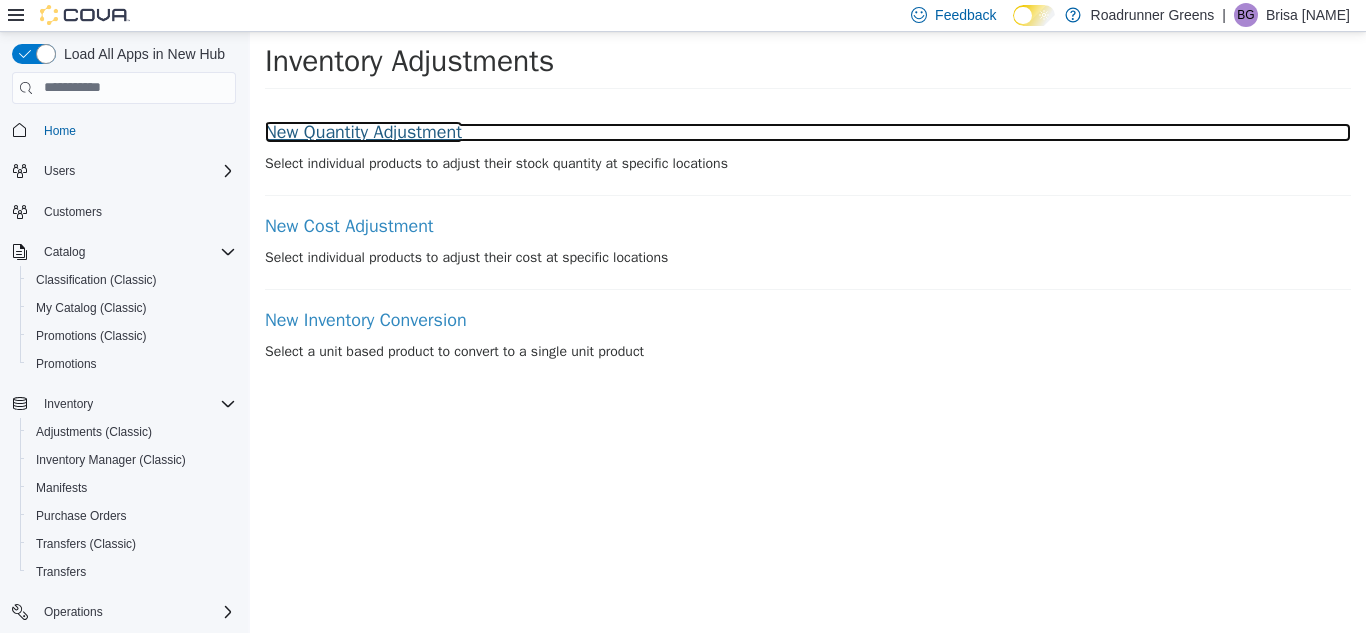 click on "New Quantity Adjustment" at bounding box center (808, 132) 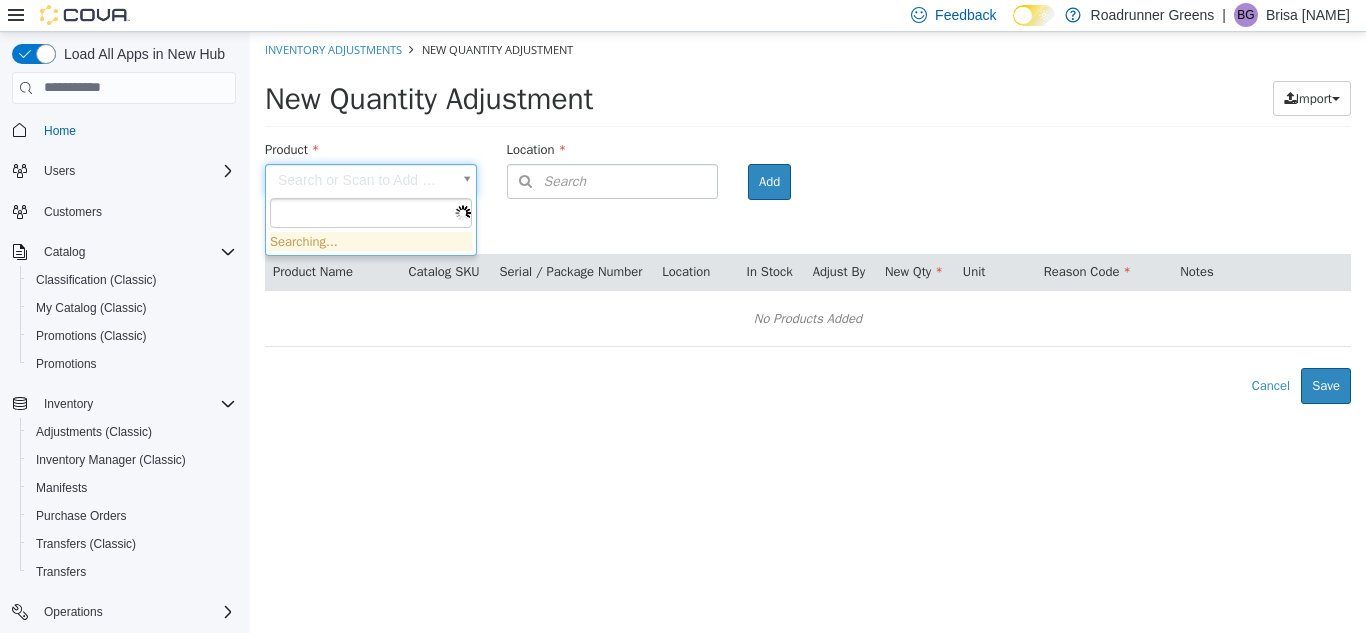 click on "×
Inventory Adjustments
New Quantity Adjustment
New Quantity Adjustment
Import  Inventory Export (.CSV) Package List (.TXT)
Product     Search or Scan to Add Product     Location Search Type 3 or more characters or browse       Roadrunner Greens     (1)         4401 N Grimes St #300         Room   Add Products  ( 0 ) Product Name Catalog SKU Serial / Package Number Location In Stock Adjust By New Qty Unit Reason Code Notes No Products Added Error saving adjustment please resolve the errors above. Cancel Save
Searching..." at bounding box center [808, 217] 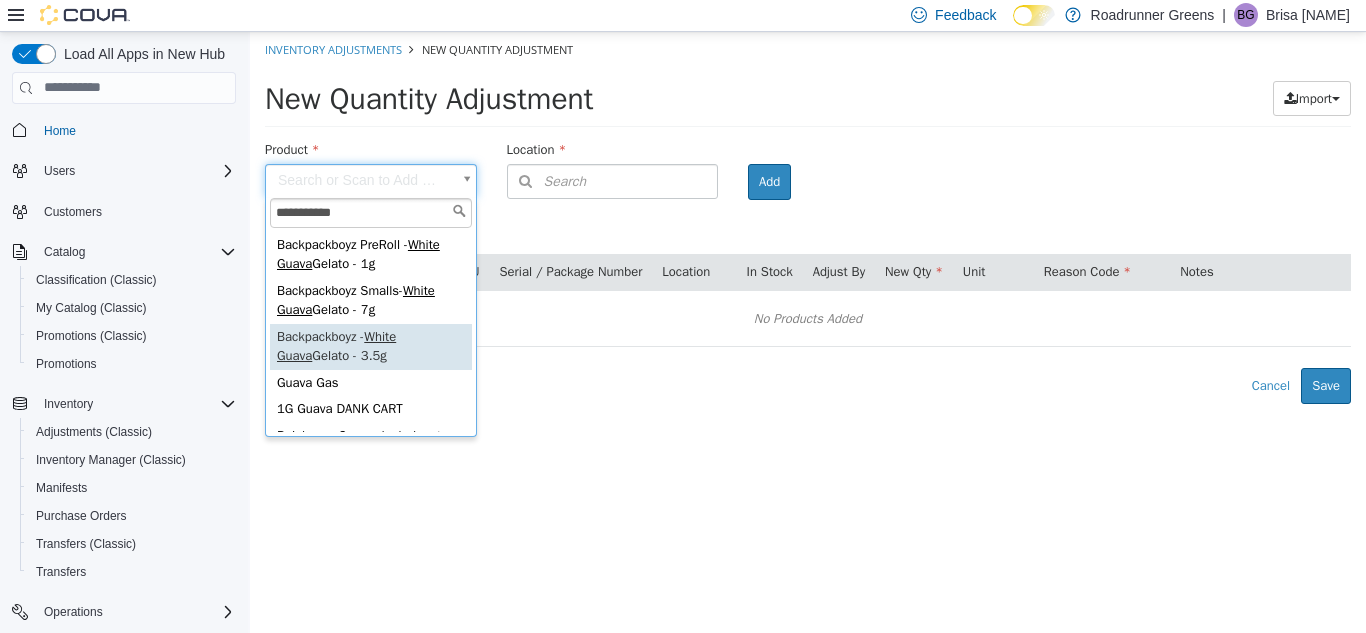 type on "**********" 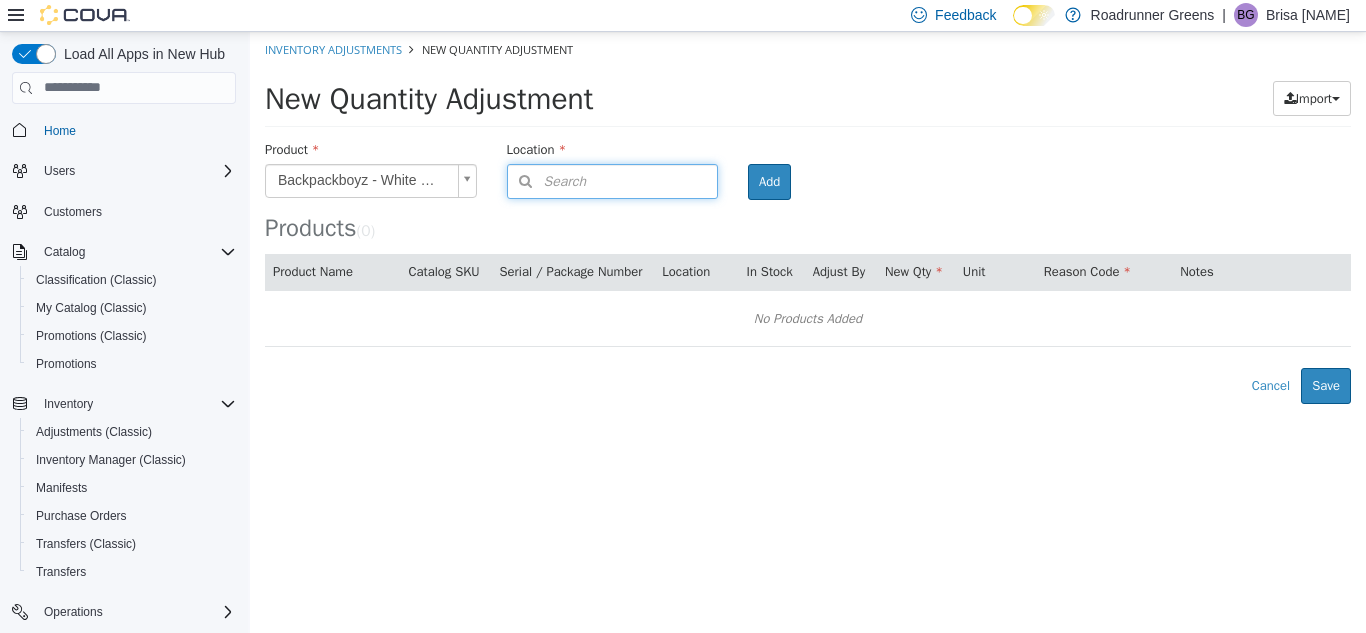click on "Search" at bounding box center (613, 180) 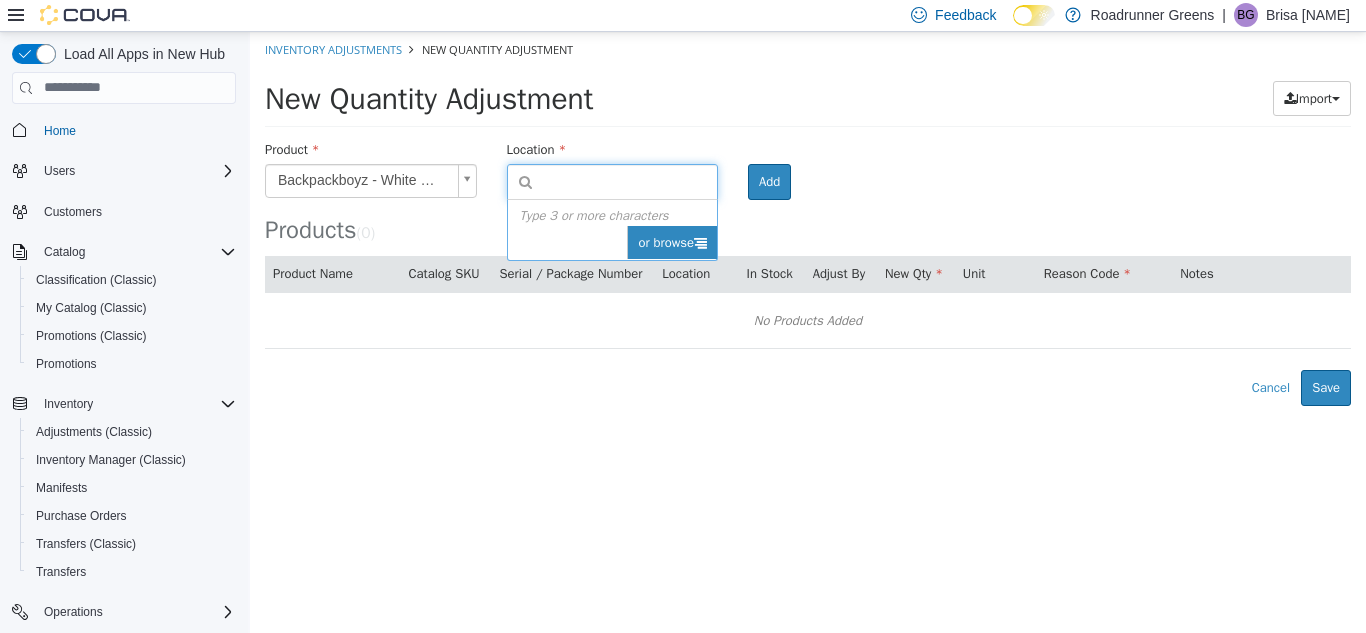 click on "or browse" at bounding box center (672, 242) 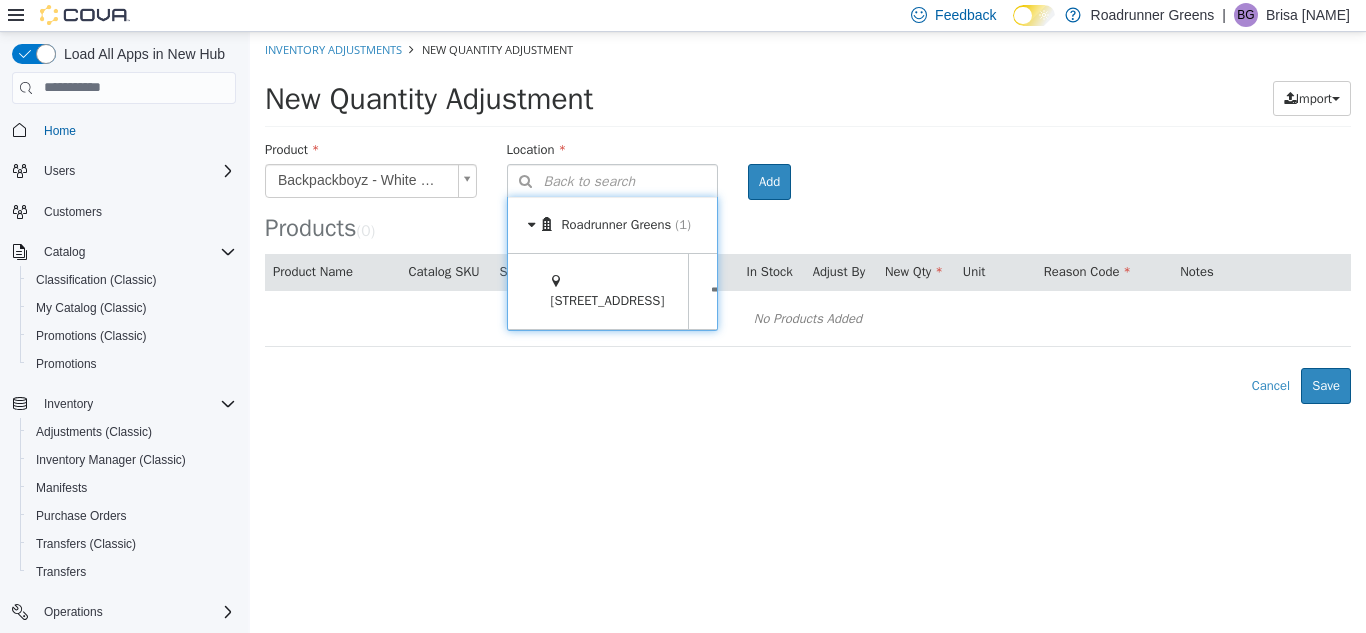 click at bounding box center (719, 290) 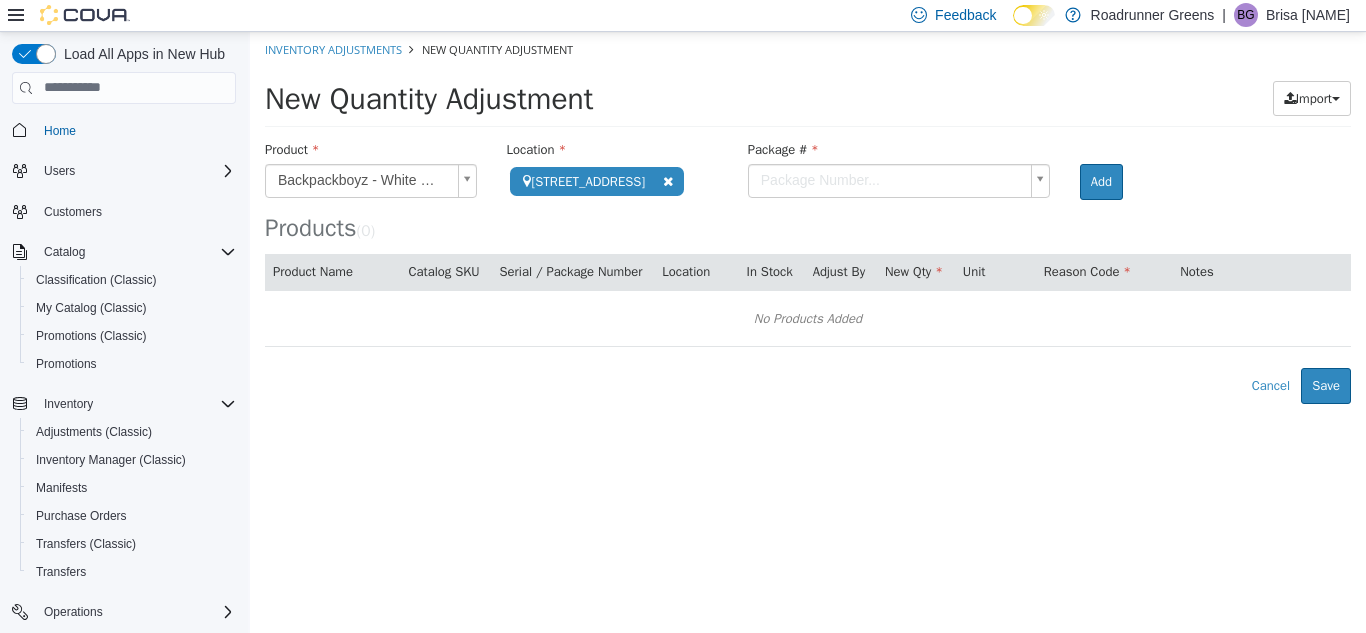 click on "**********" at bounding box center [808, 217] 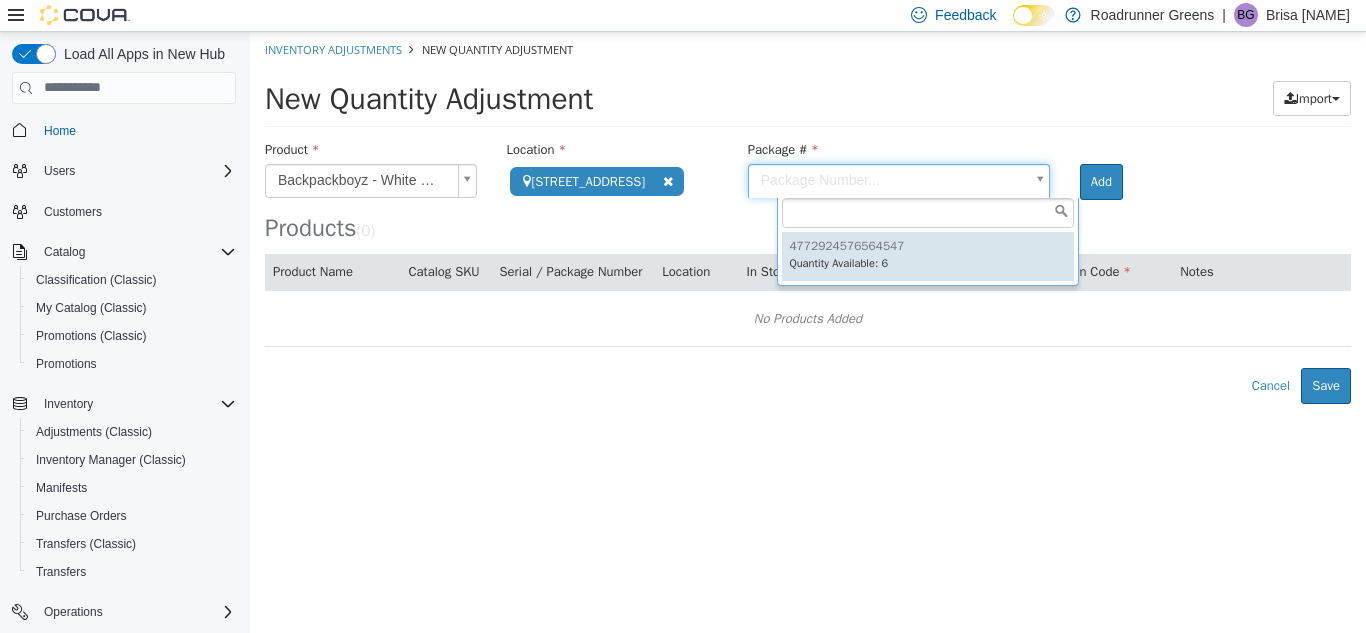 type on "**********" 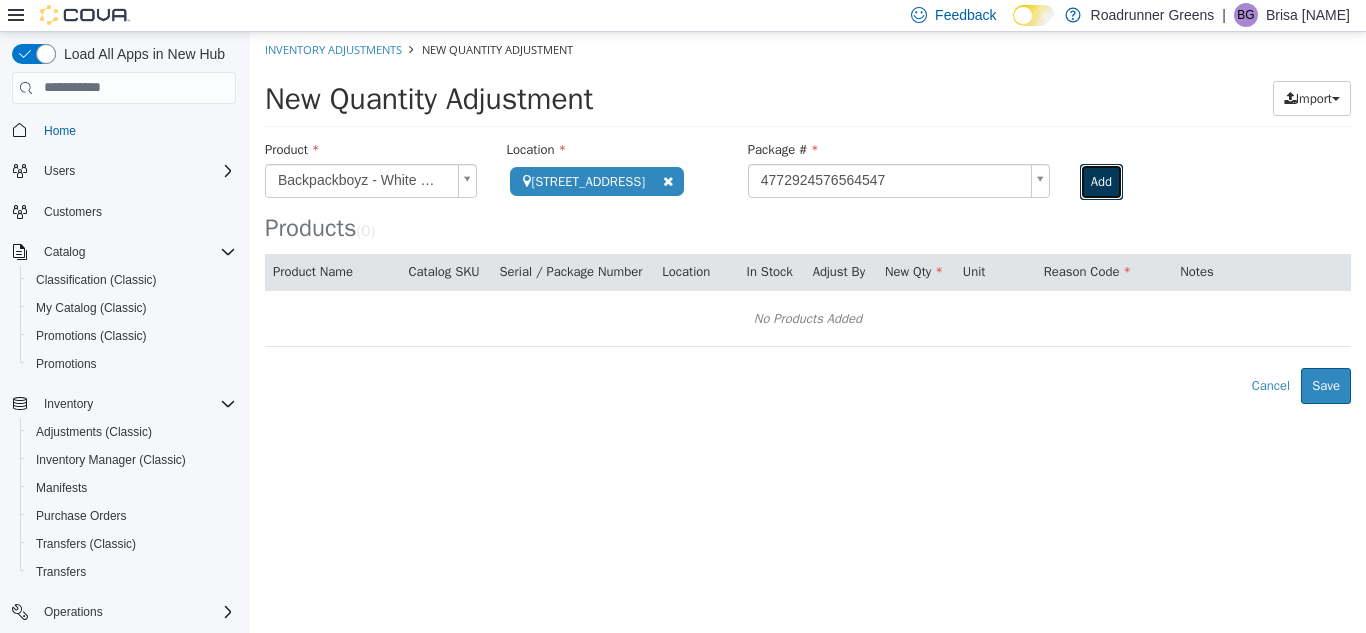 click on "Add" at bounding box center [1101, 181] 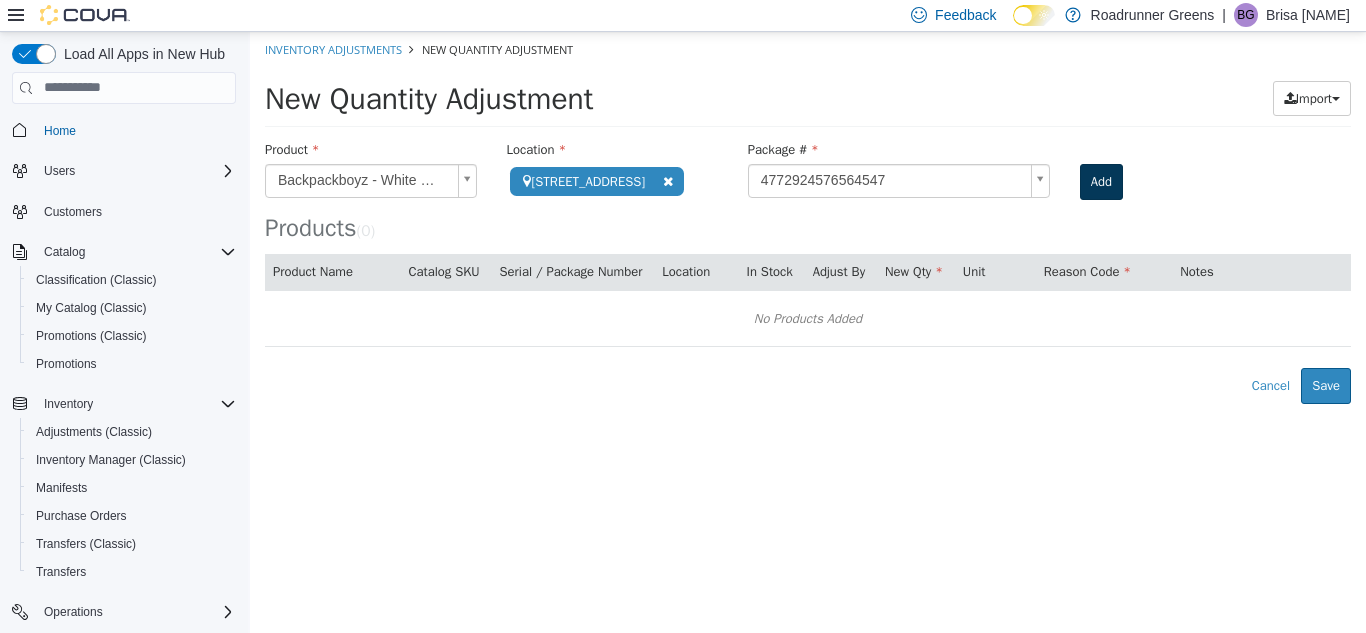 type 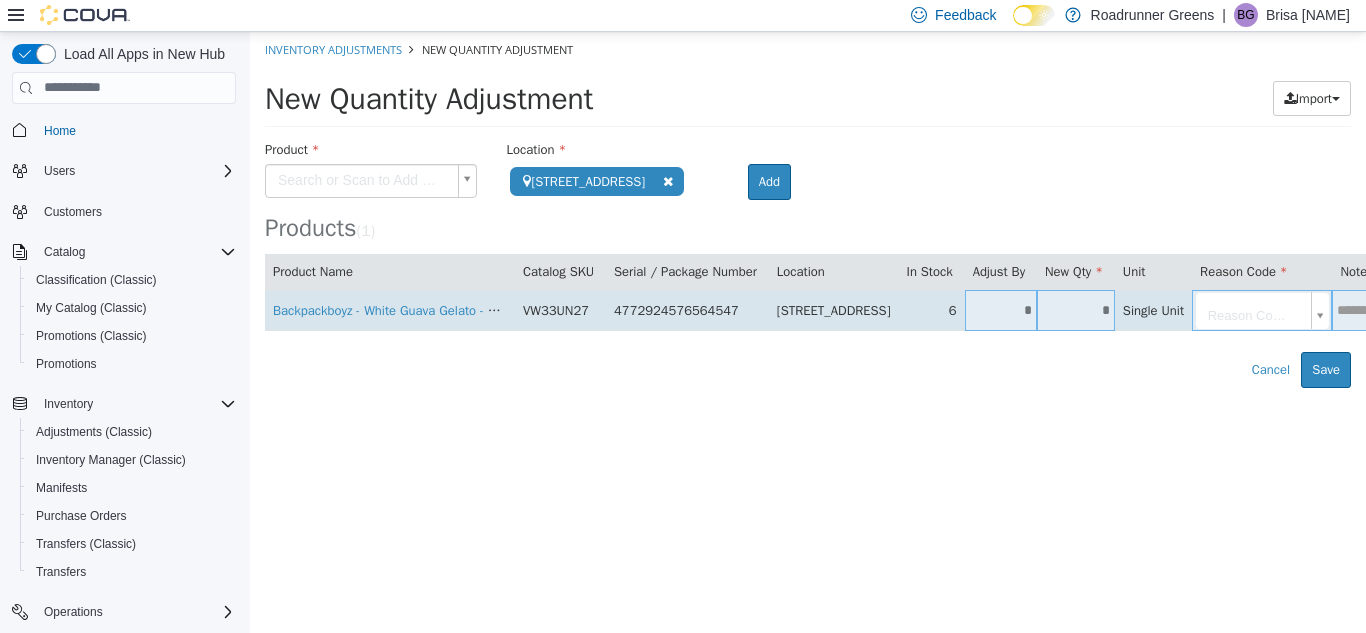 click on "*" at bounding box center (1076, 309) 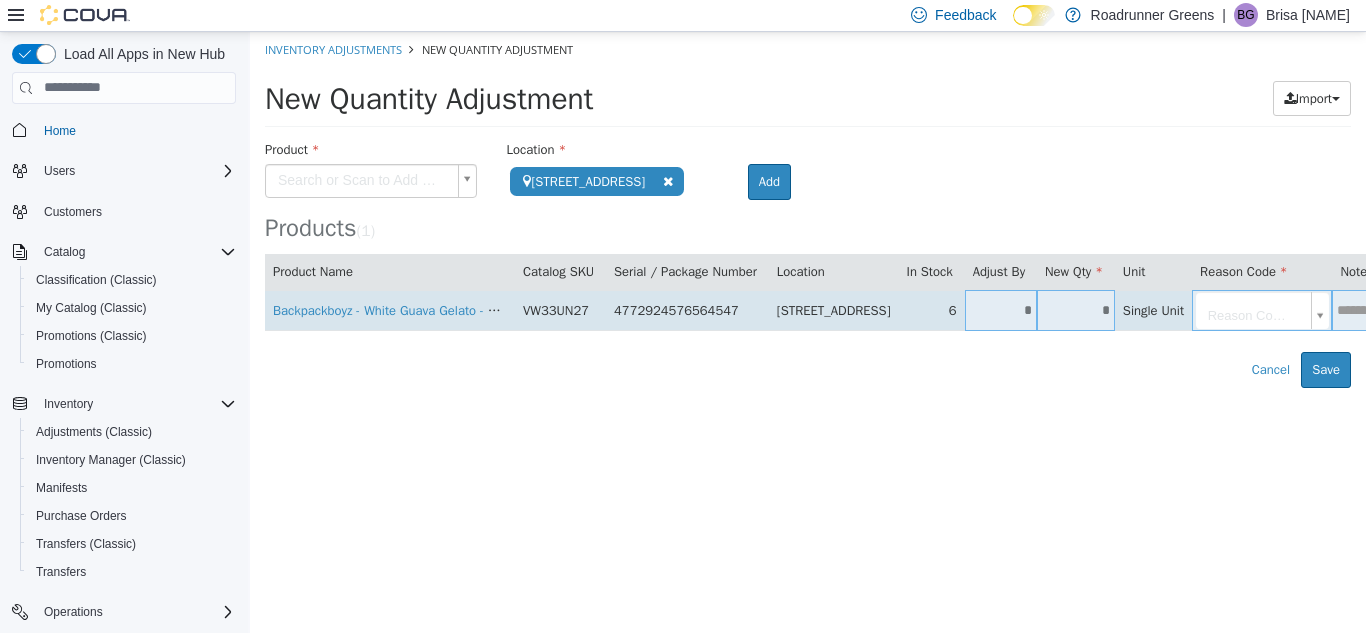type on "*" 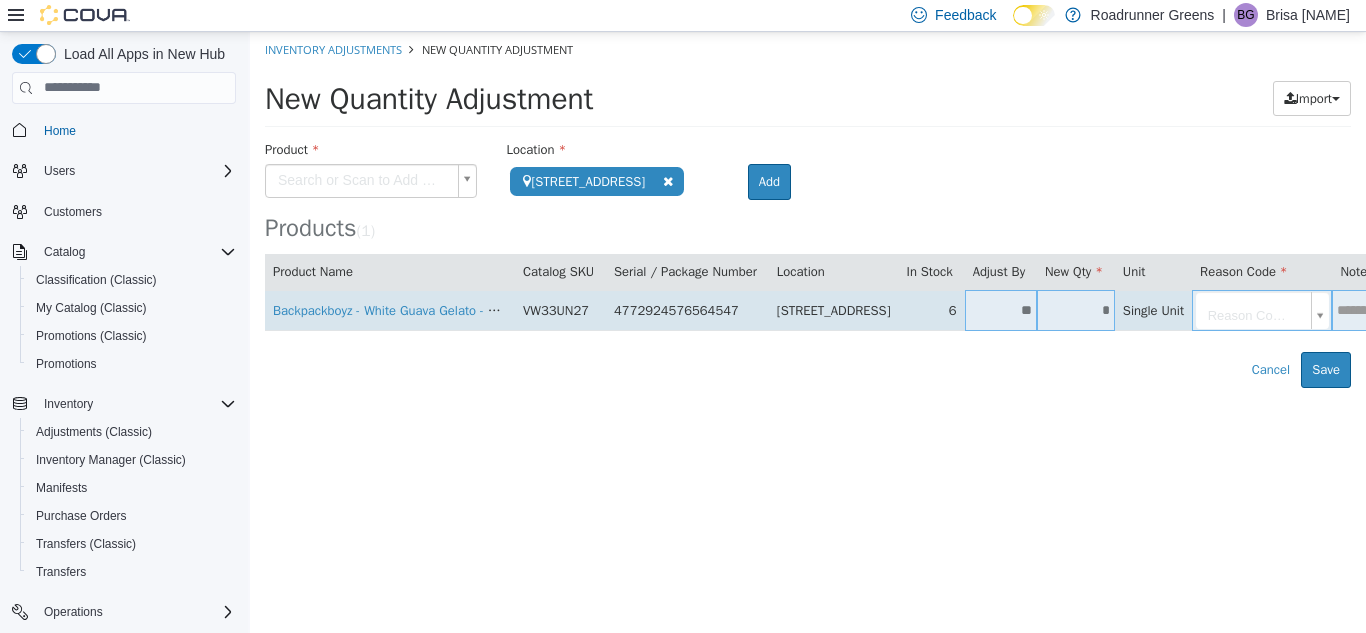click on "**********" at bounding box center (808, 209) 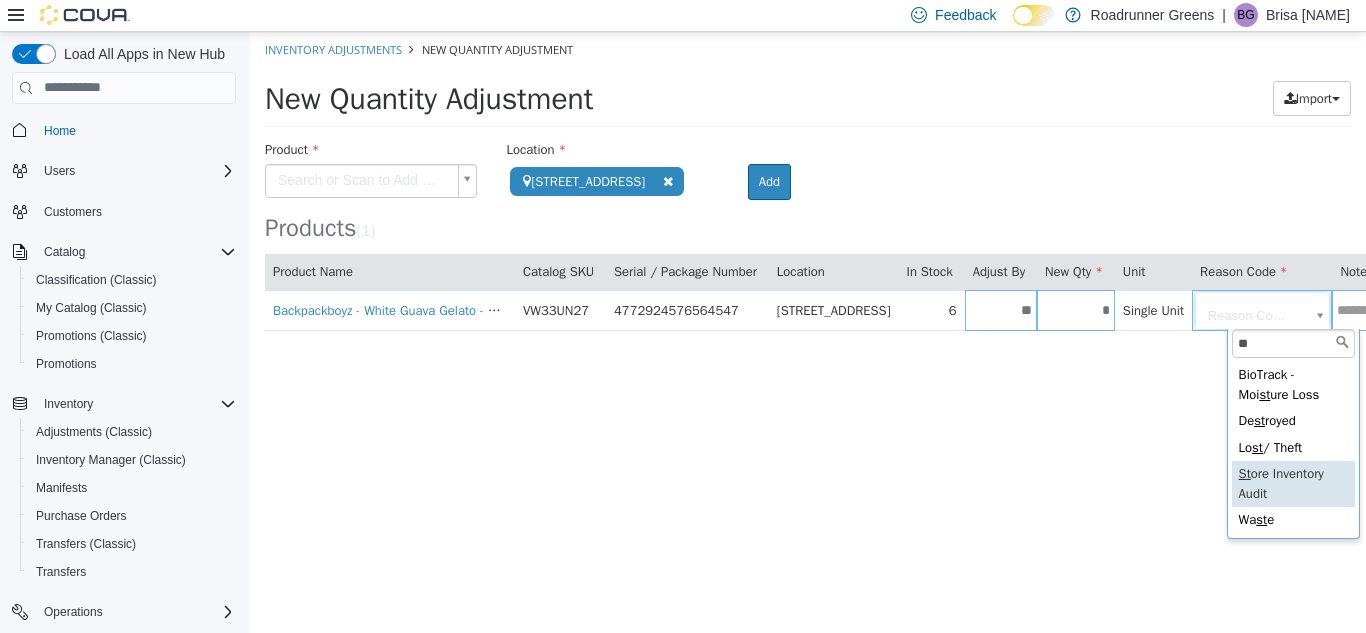 type on "**" 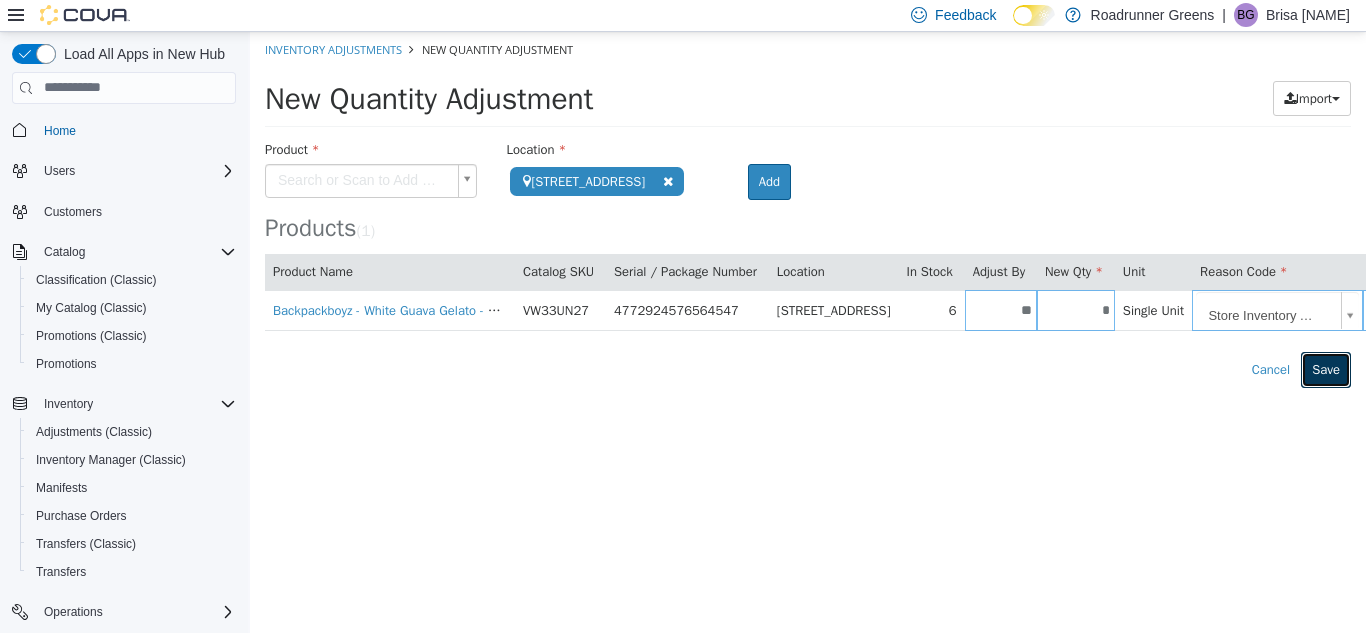 click on "Save" at bounding box center [1326, 369] 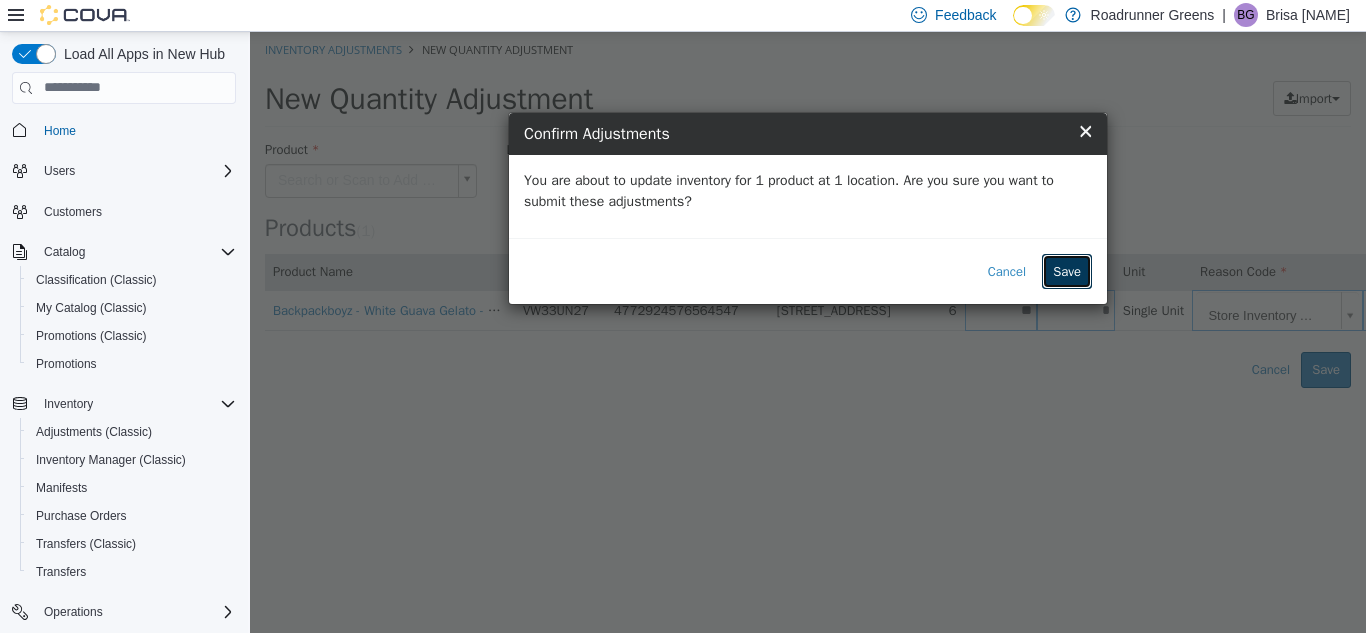 click on "Save" at bounding box center [1067, 271] 